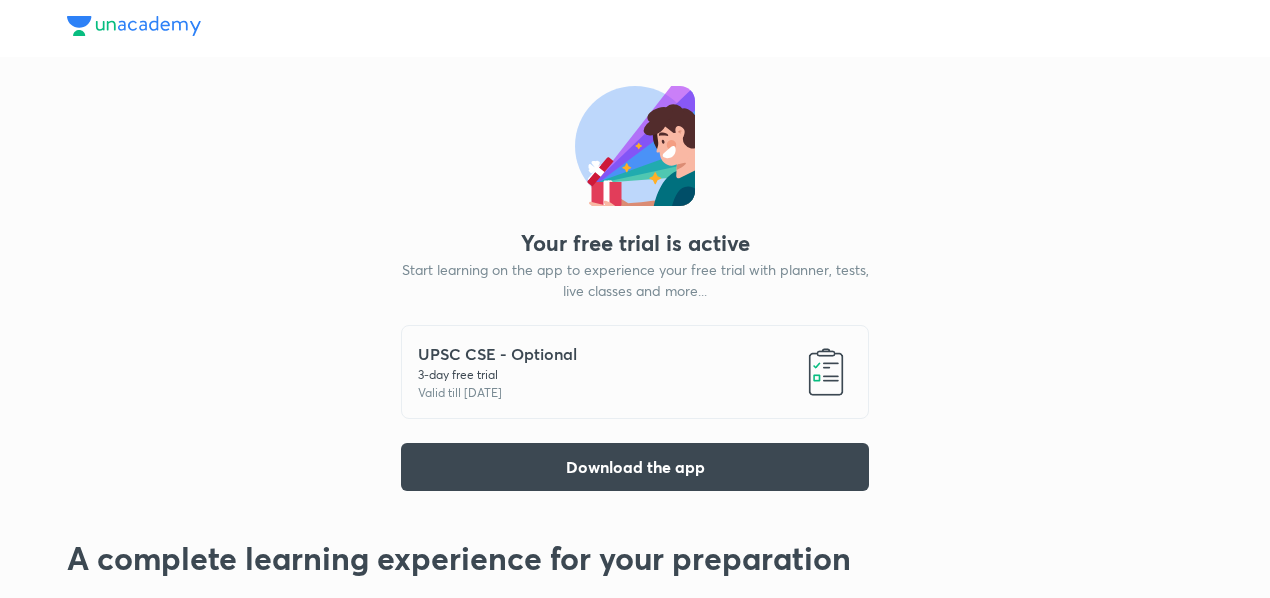 scroll, scrollTop: 168, scrollLeft: 0, axis: vertical 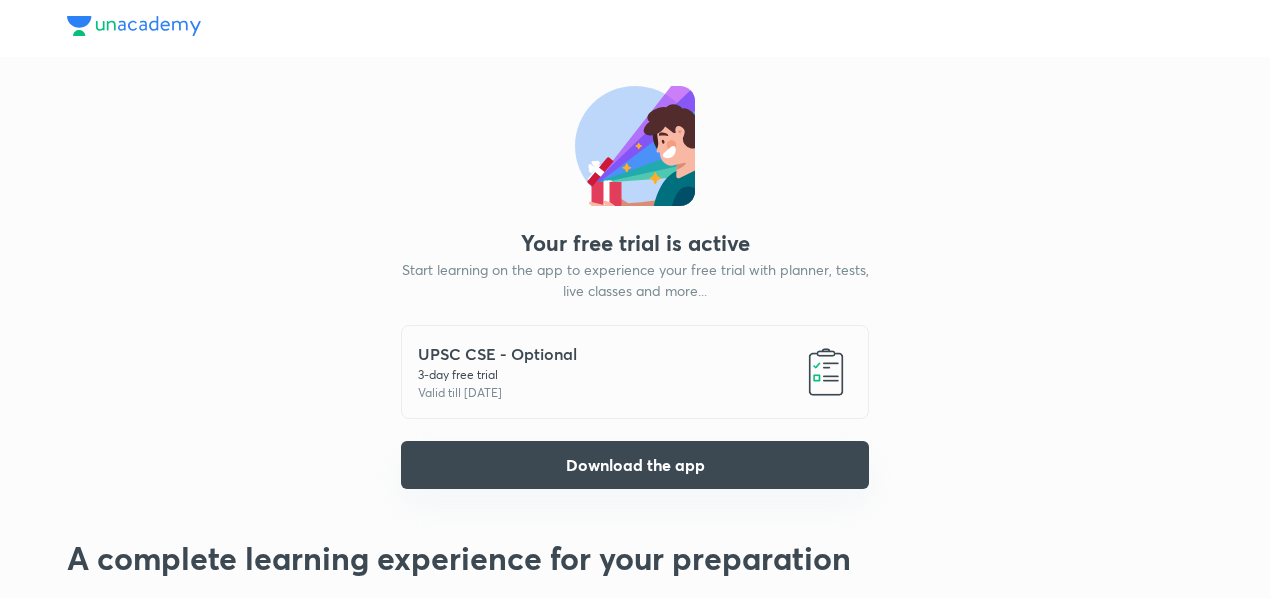 click on "Download the app" at bounding box center [635, 465] 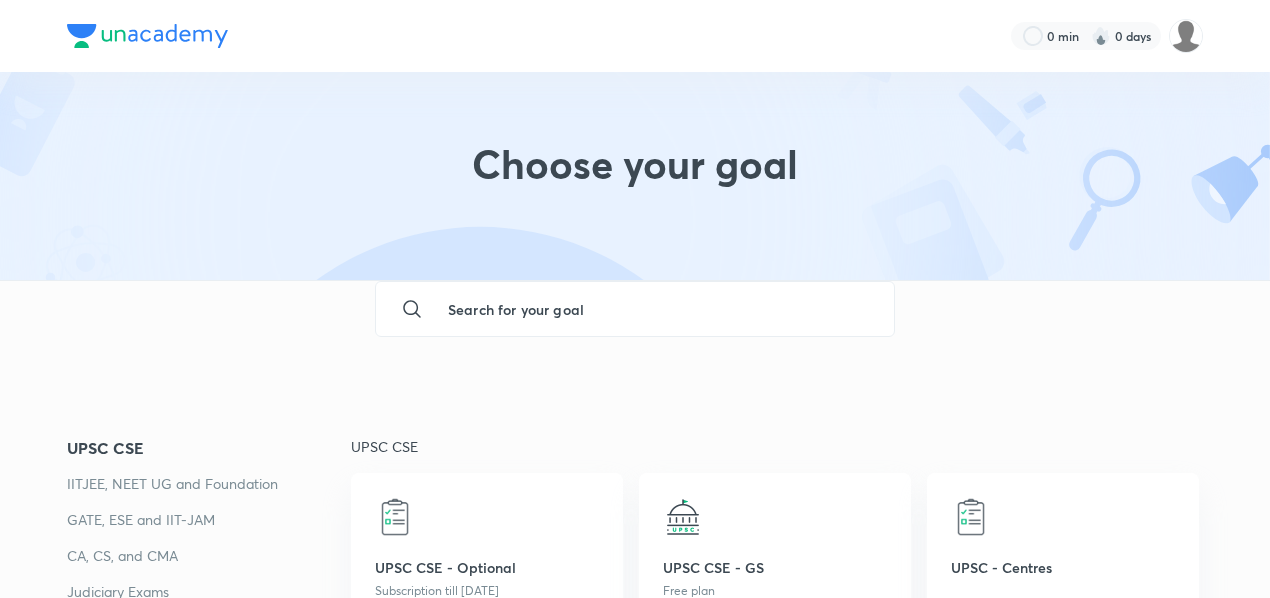 scroll, scrollTop: 332, scrollLeft: 0, axis: vertical 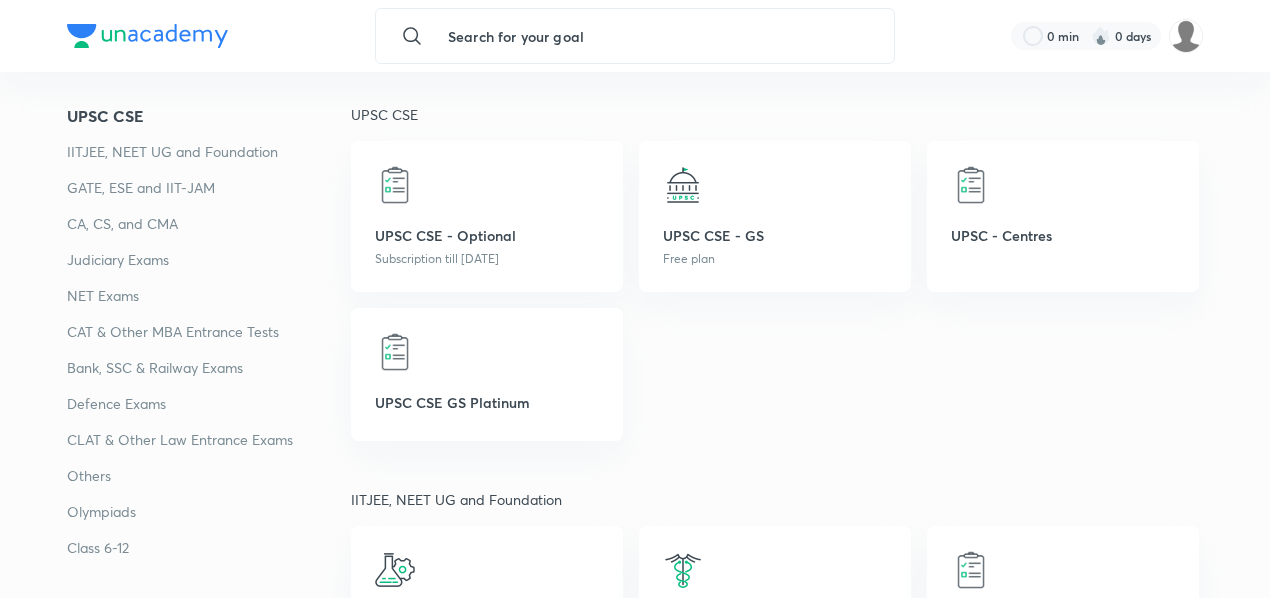 click on "NET Exams" at bounding box center (209, 296) 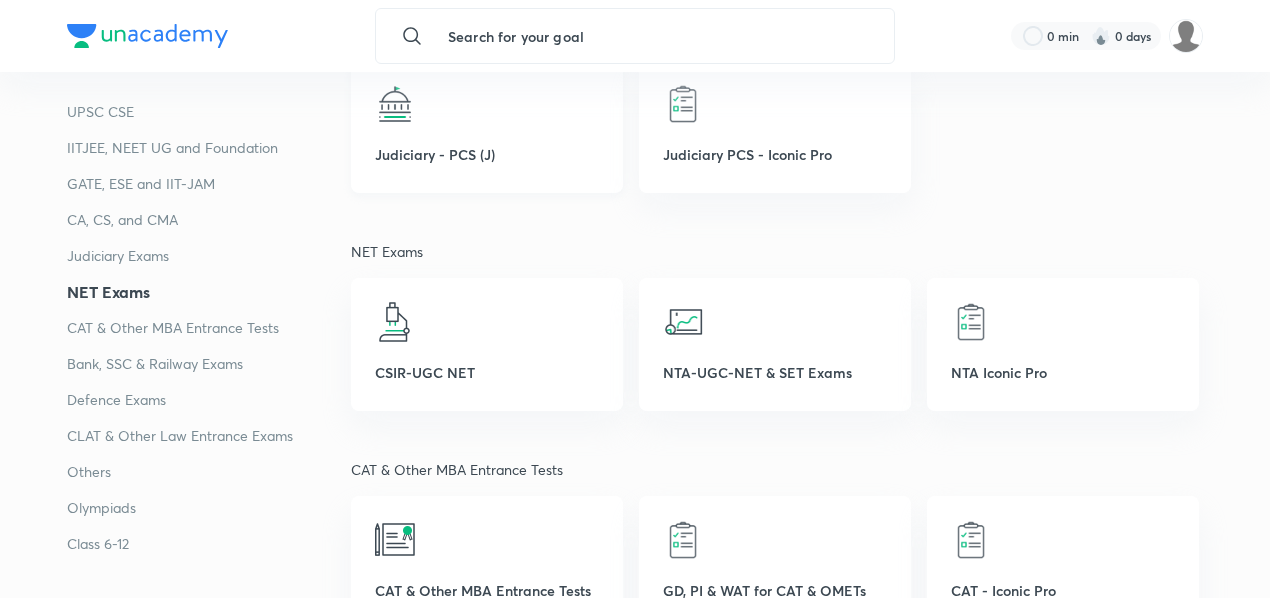 scroll, scrollTop: 2836, scrollLeft: 0, axis: vertical 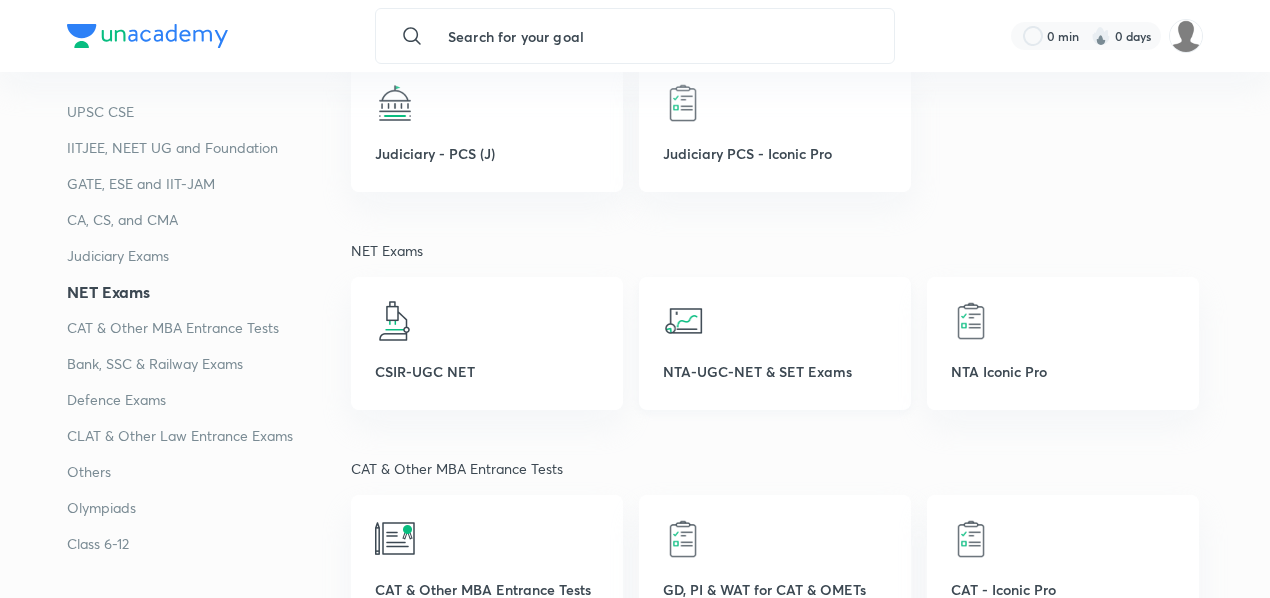 click at bounding box center [775, 321] 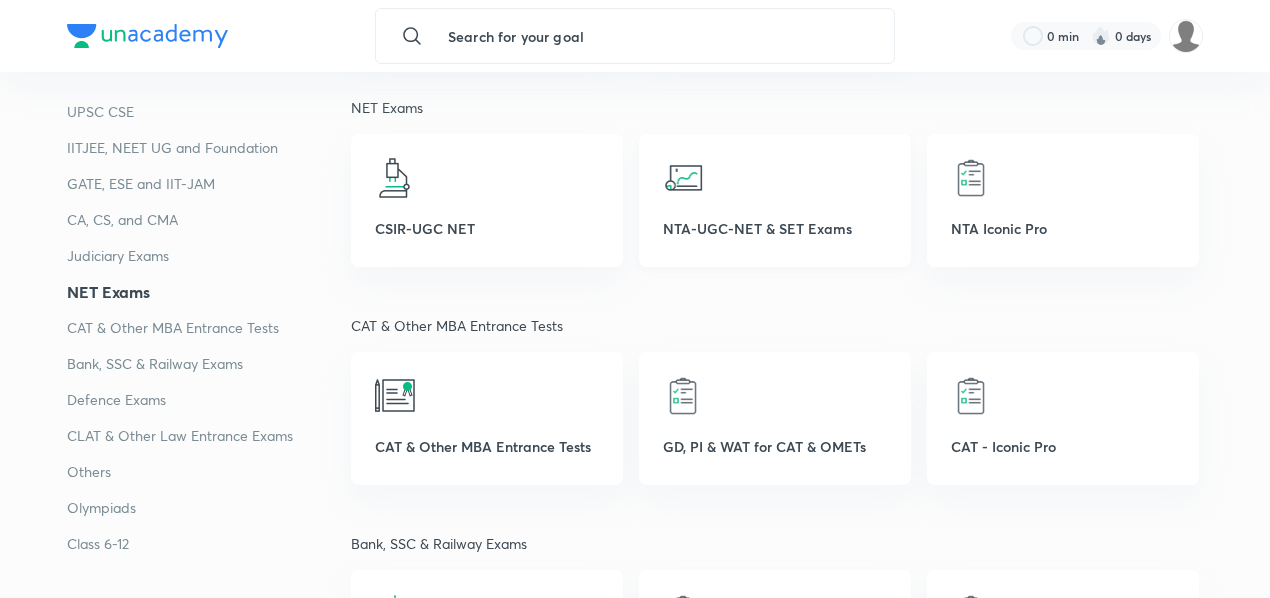 scroll, scrollTop: 2980, scrollLeft: 0, axis: vertical 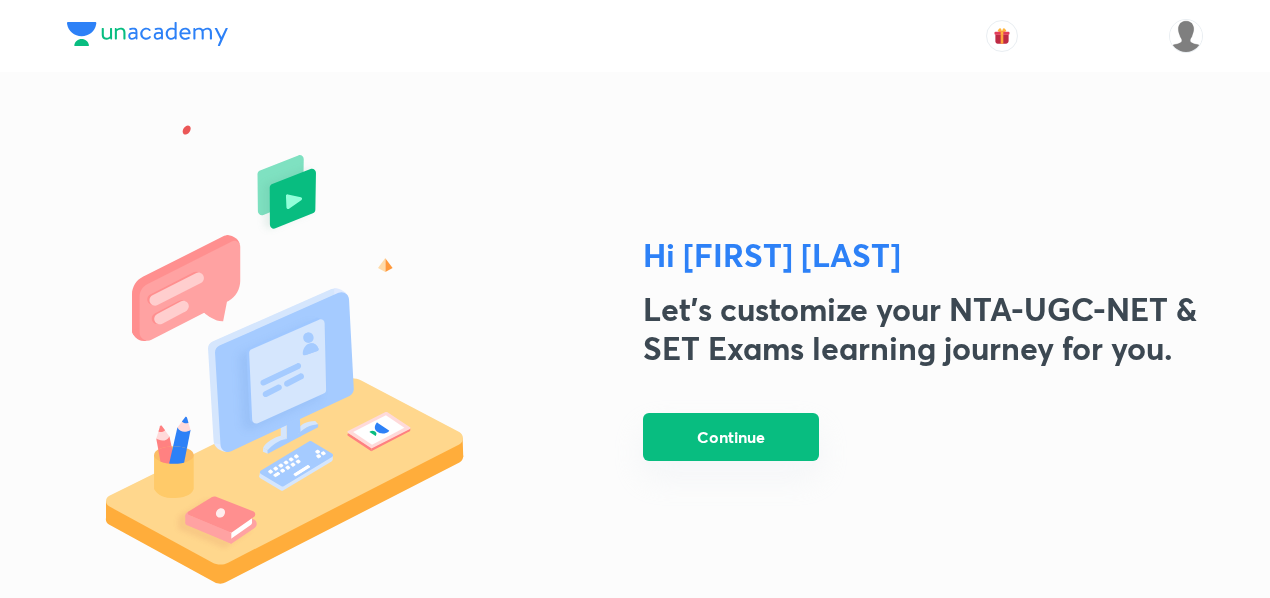 click on "Continue" at bounding box center [731, 437] 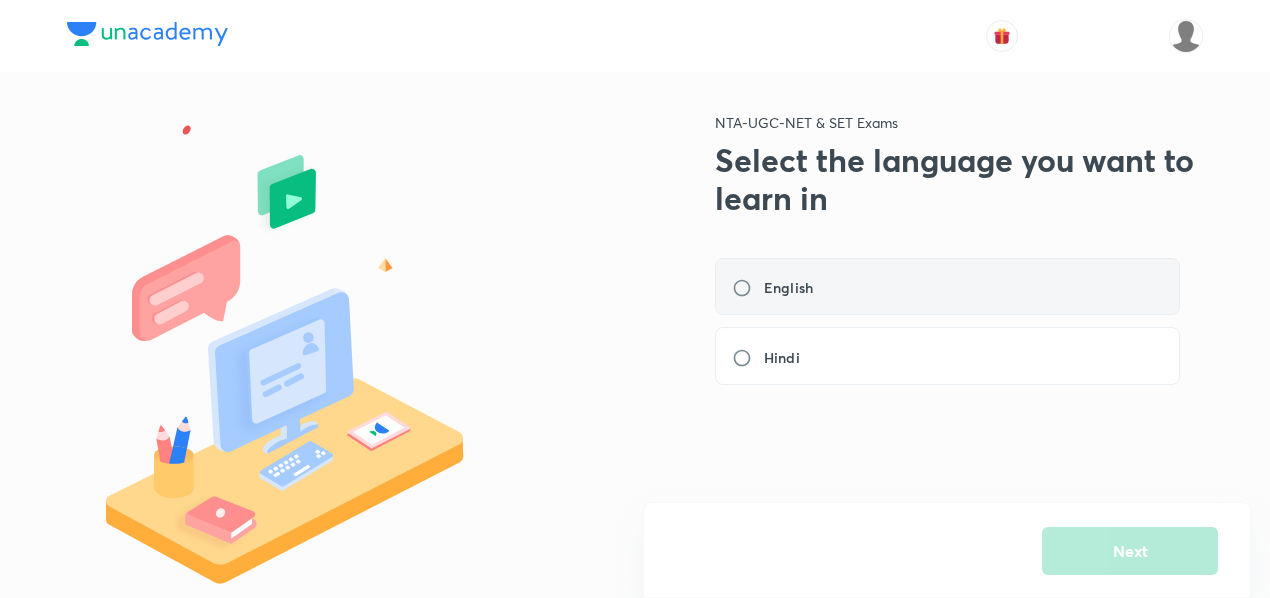click on "English" at bounding box center [947, 287] 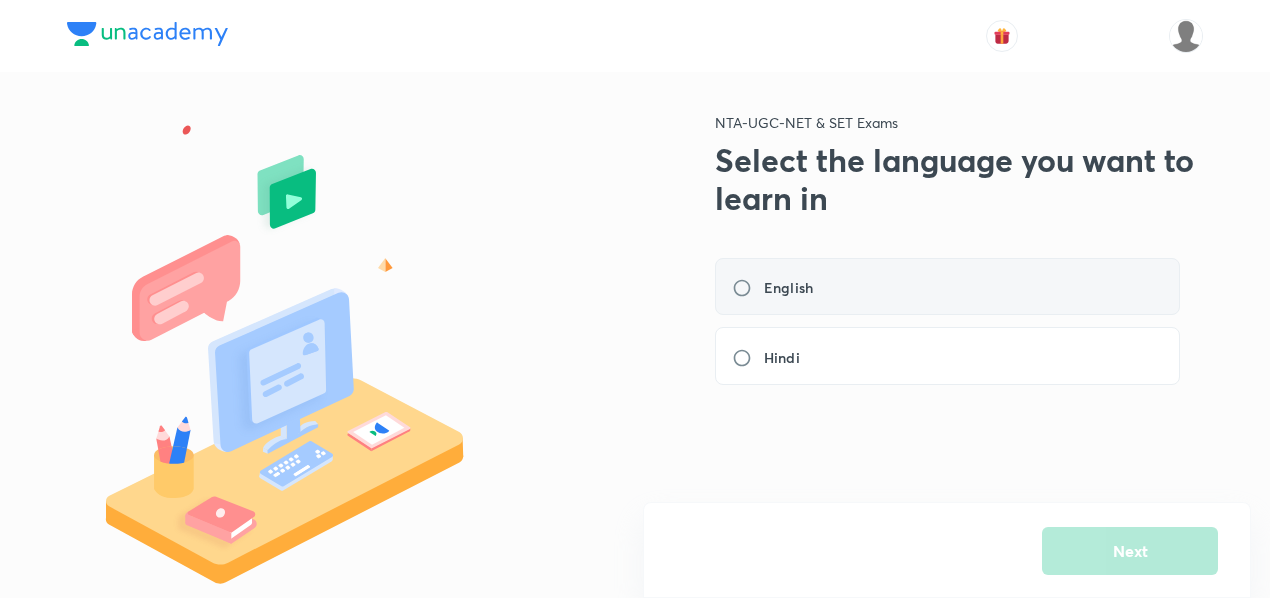 radio on "true" 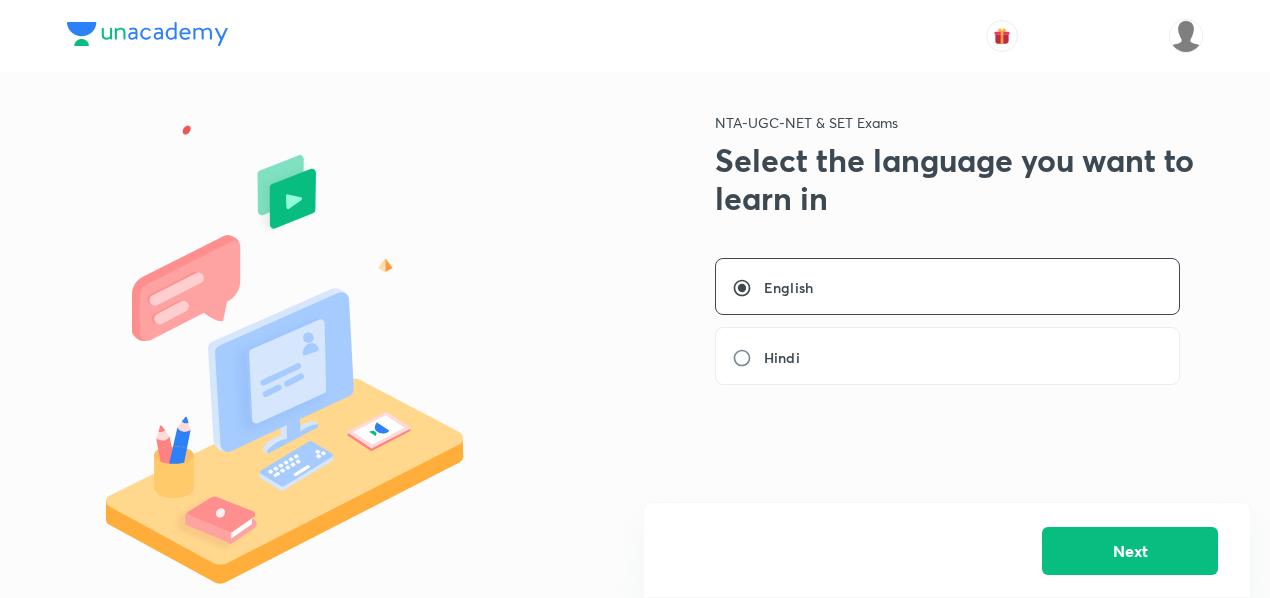 click on "Next" at bounding box center [947, 550] 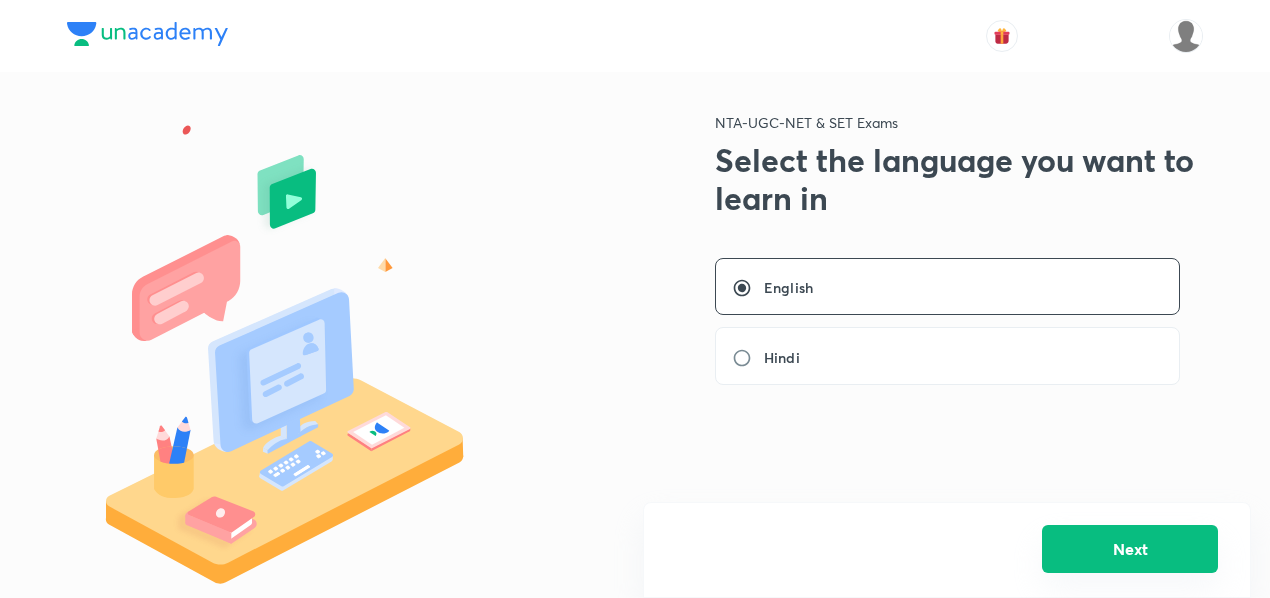 click on "Next" at bounding box center [1130, 549] 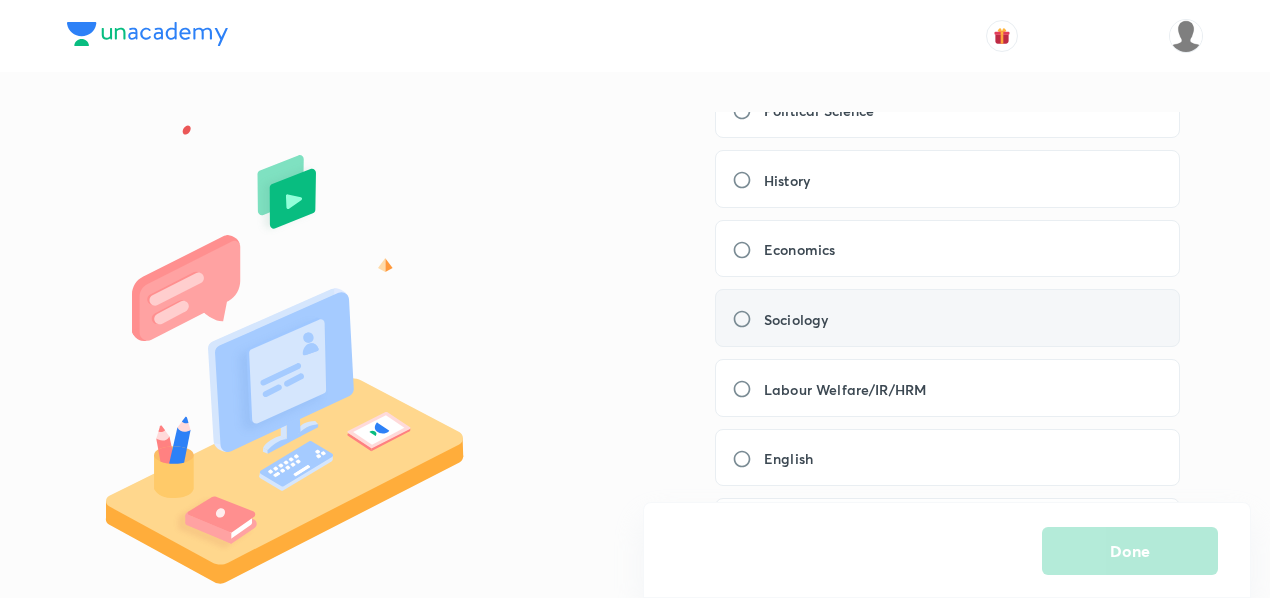 scroll, scrollTop: 388, scrollLeft: 0, axis: vertical 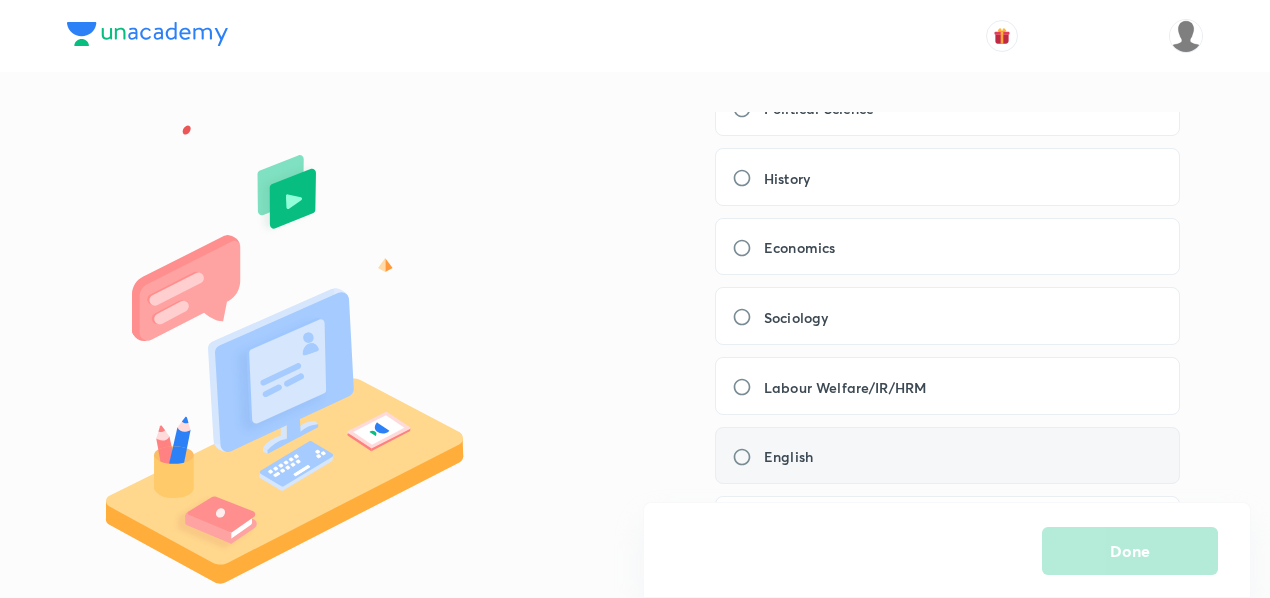 click on "English" at bounding box center [947, 456] 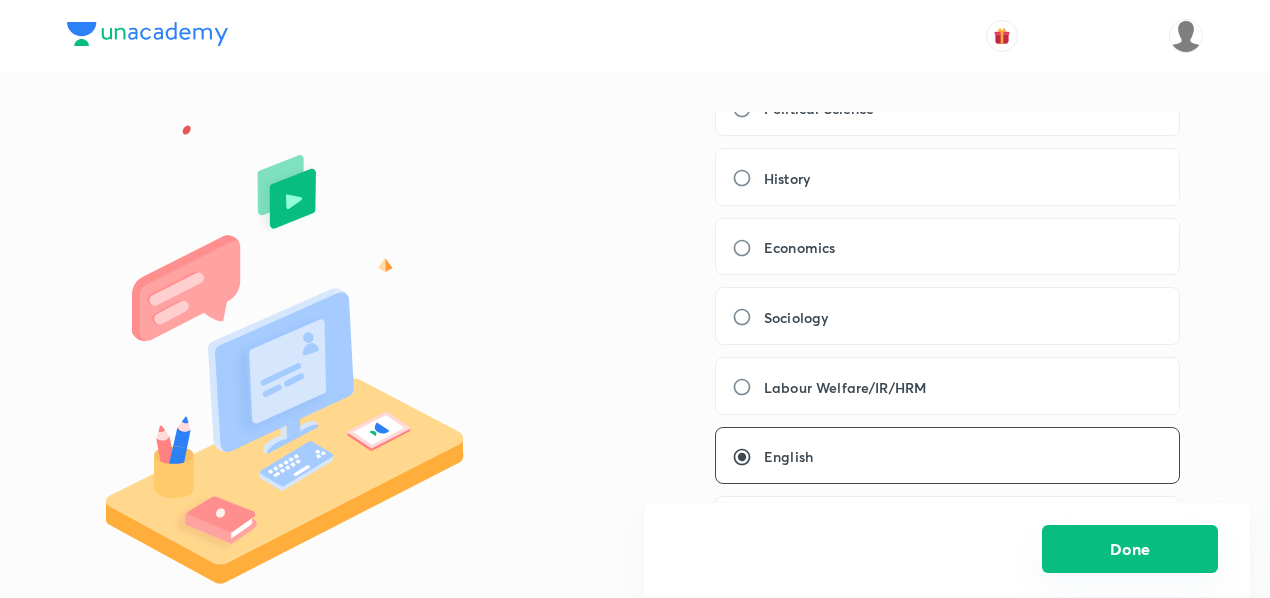 click on "Done" at bounding box center (1130, 549) 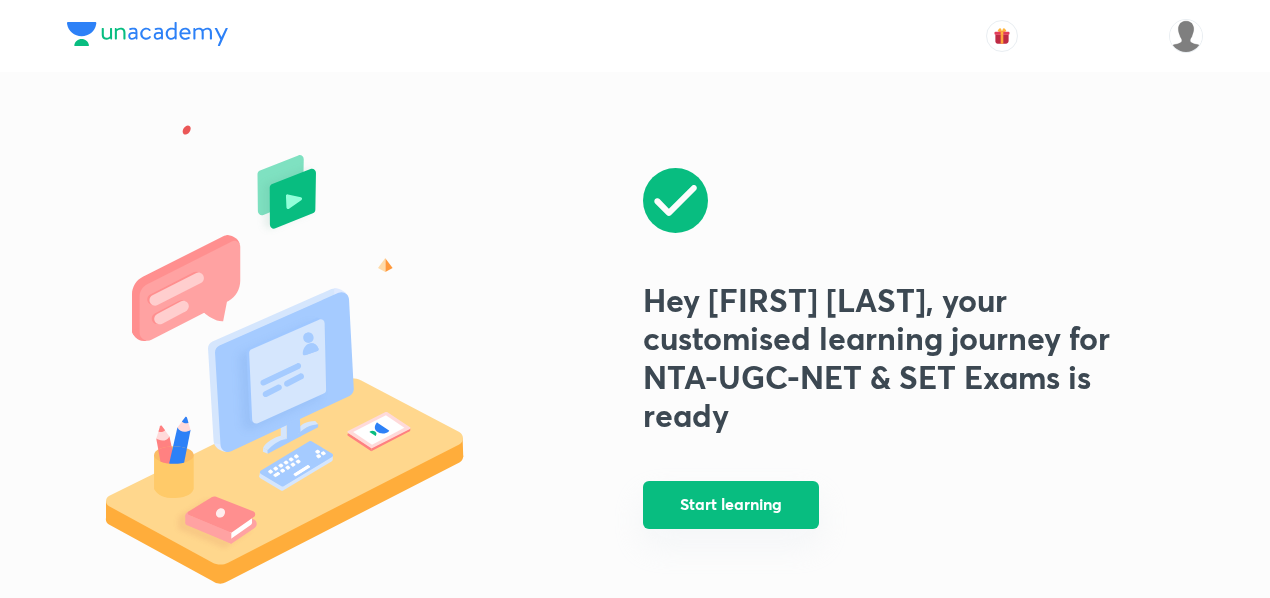 click on "Start learning" at bounding box center (731, 505) 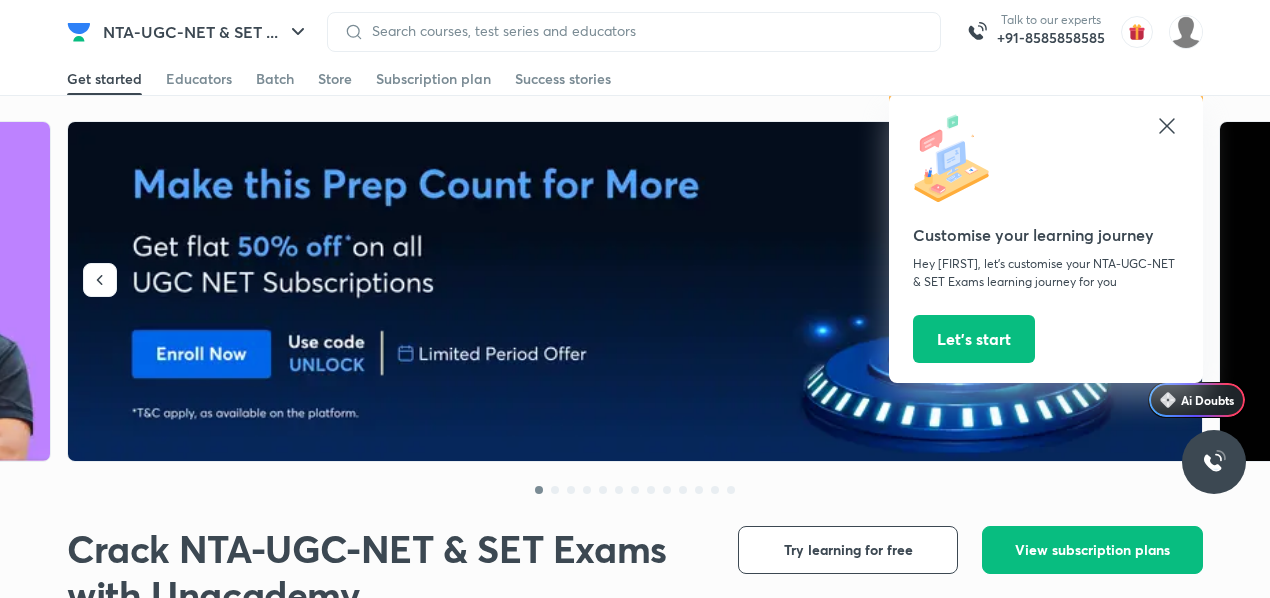 click 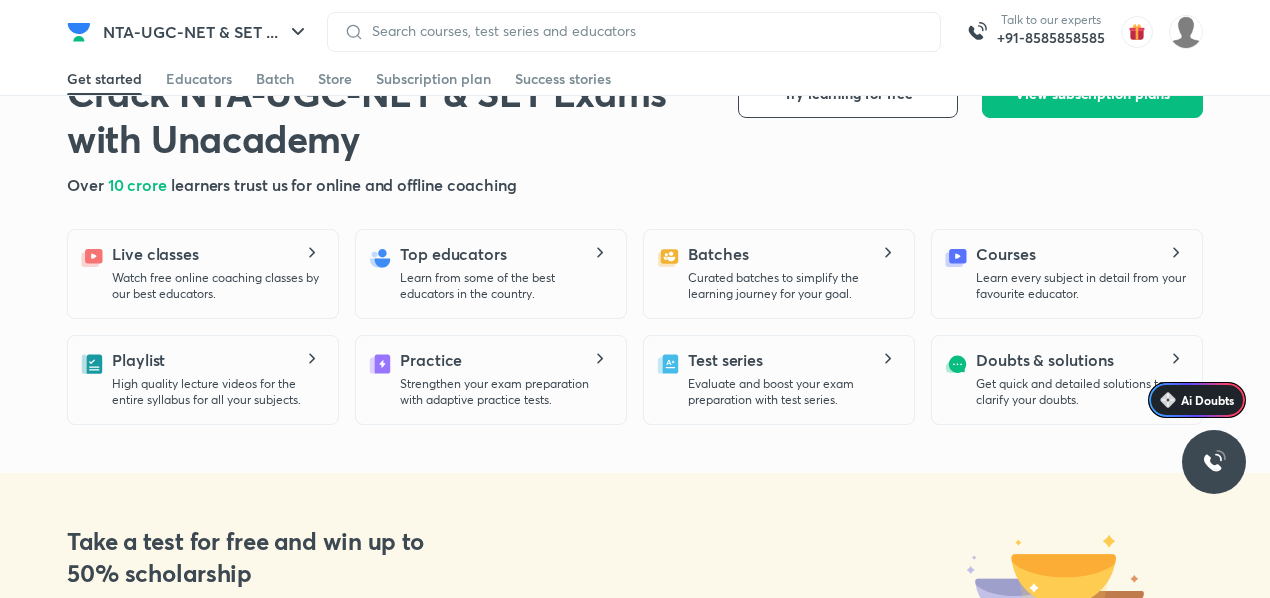 scroll, scrollTop: 590, scrollLeft: 0, axis: vertical 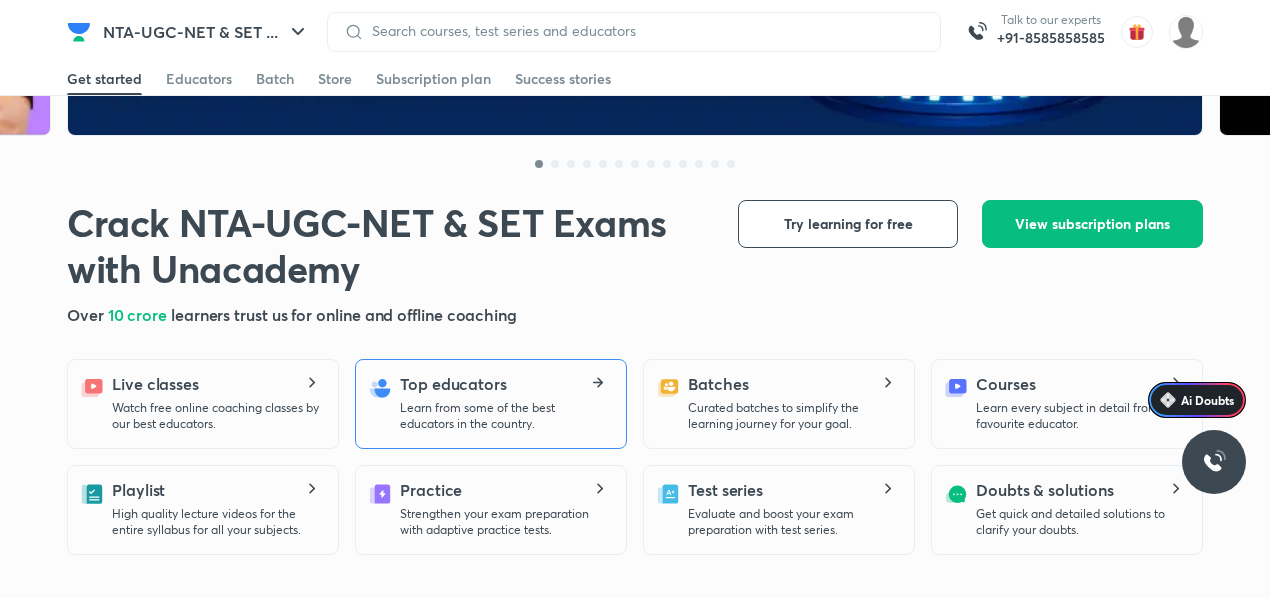 click on "Top educators Learn from some of the best educators in the country." at bounding box center (505, 402) 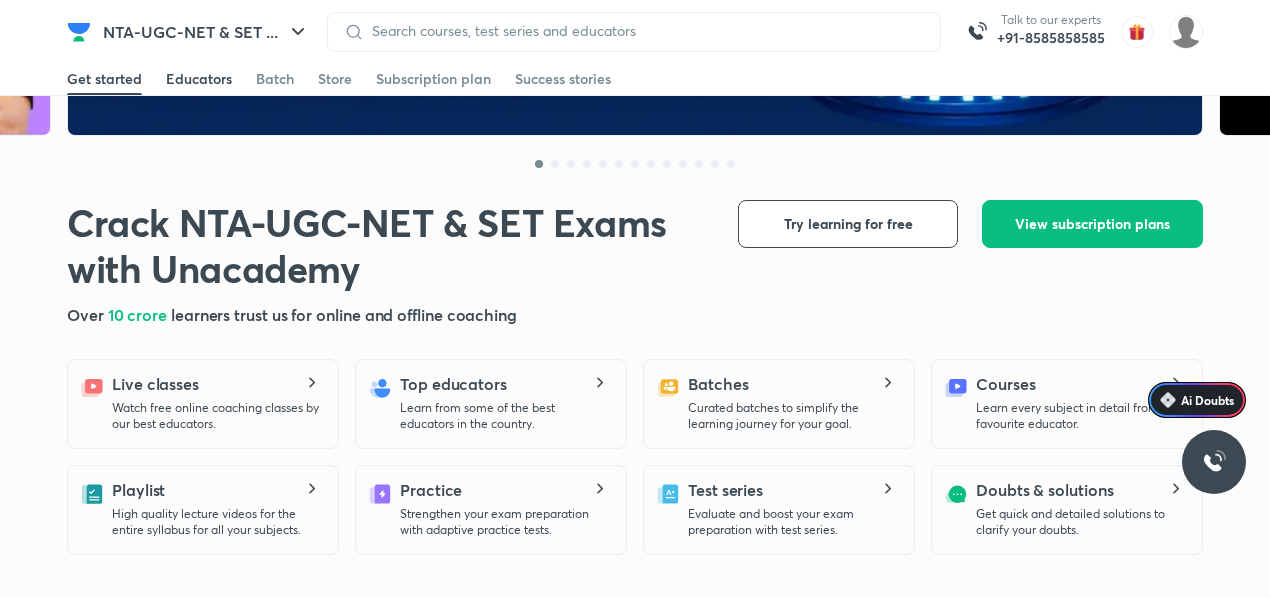 scroll, scrollTop: 0, scrollLeft: 0, axis: both 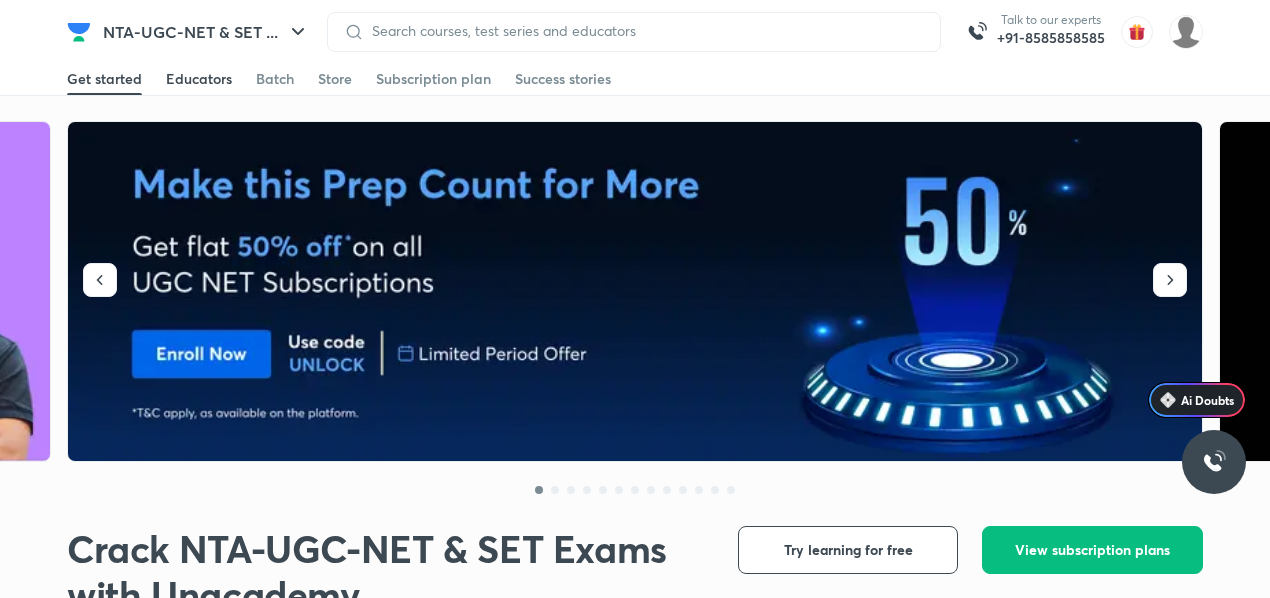 click on "Educators" at bounding box center [199, 79] 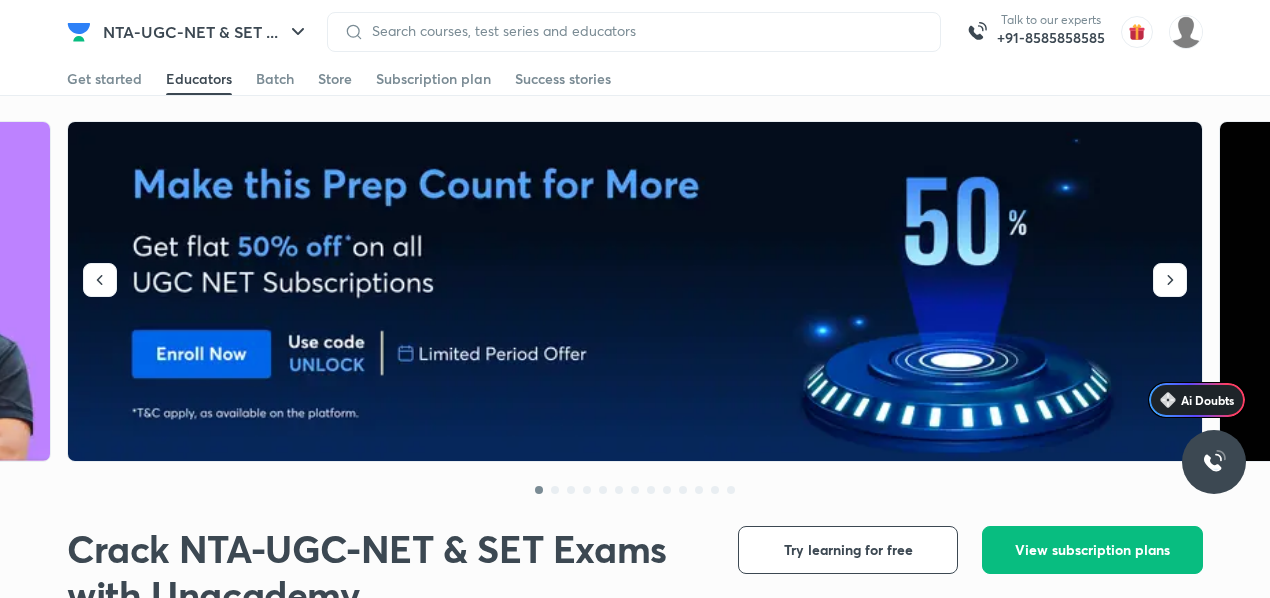 scroll, scrollTop: 91, scrollLeft: 0, axis: vertical 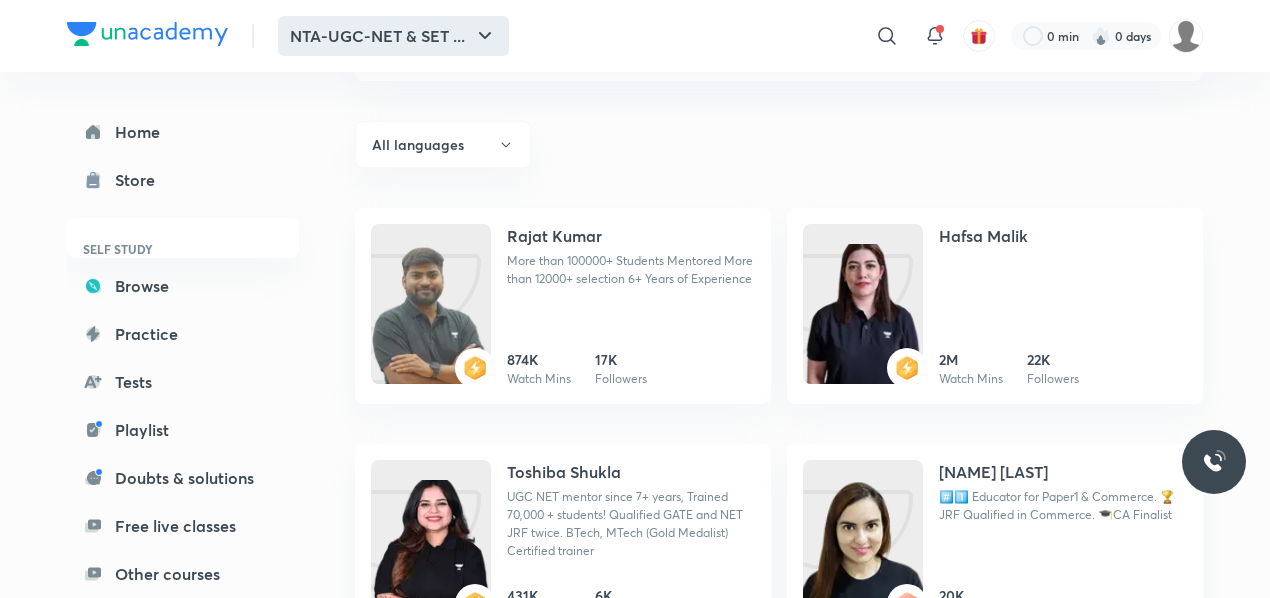 click 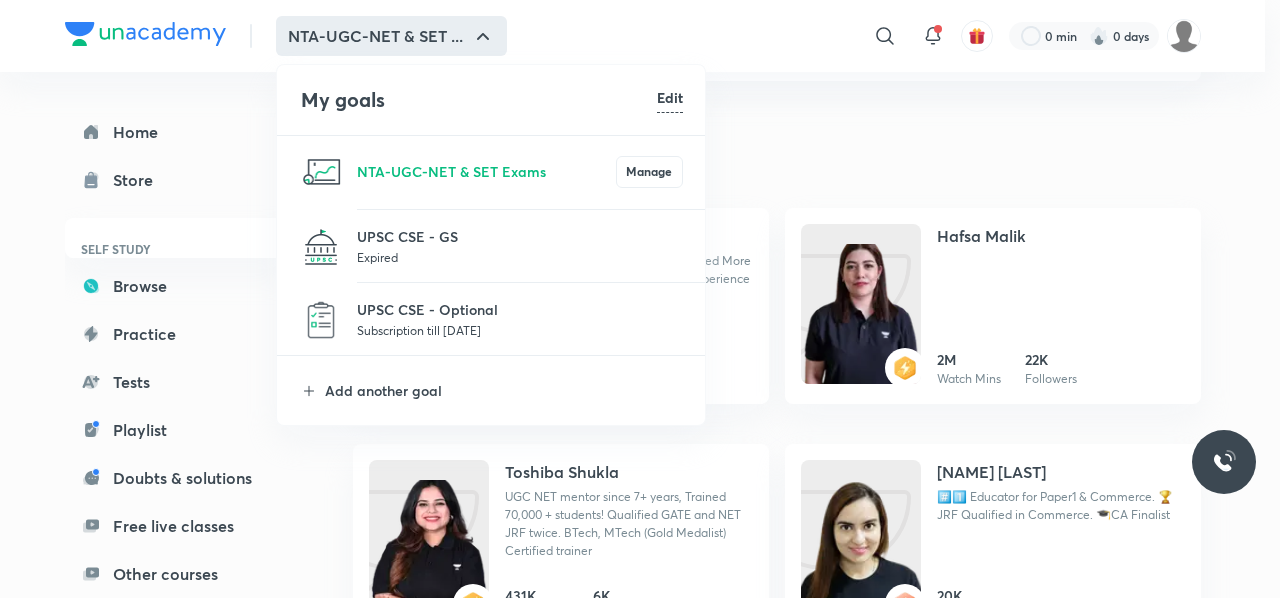 click at bounding box center [640, 299] 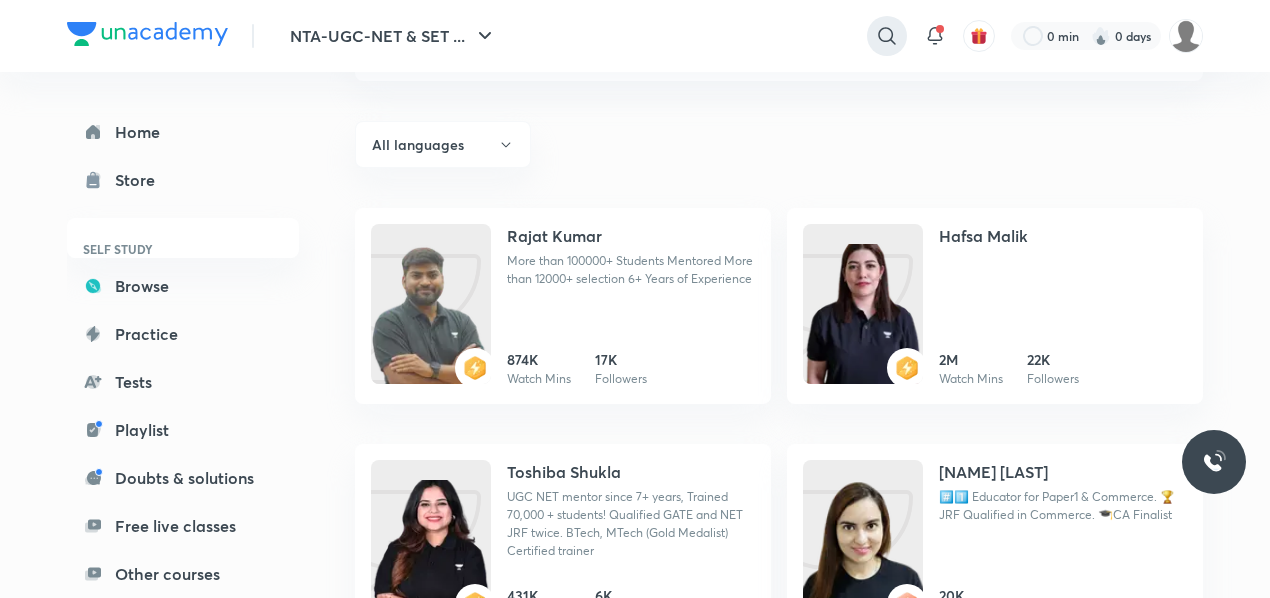 click 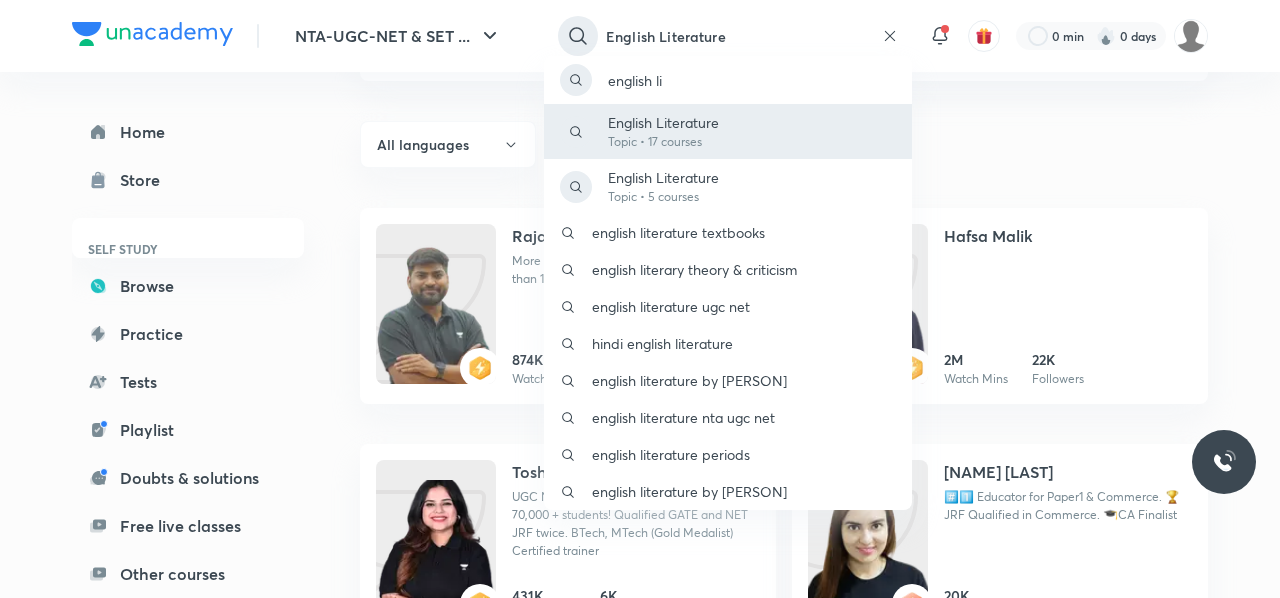 type on "English Literature" 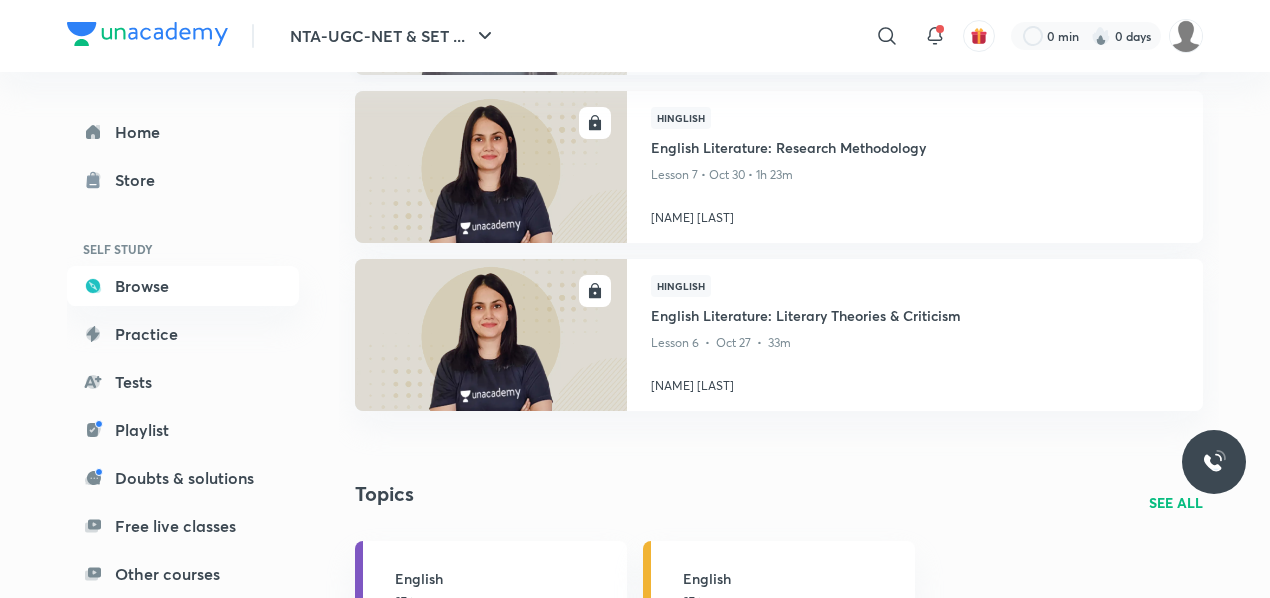 scroll, scrollTop: 973, scrollLeft: 0, axis: vertical 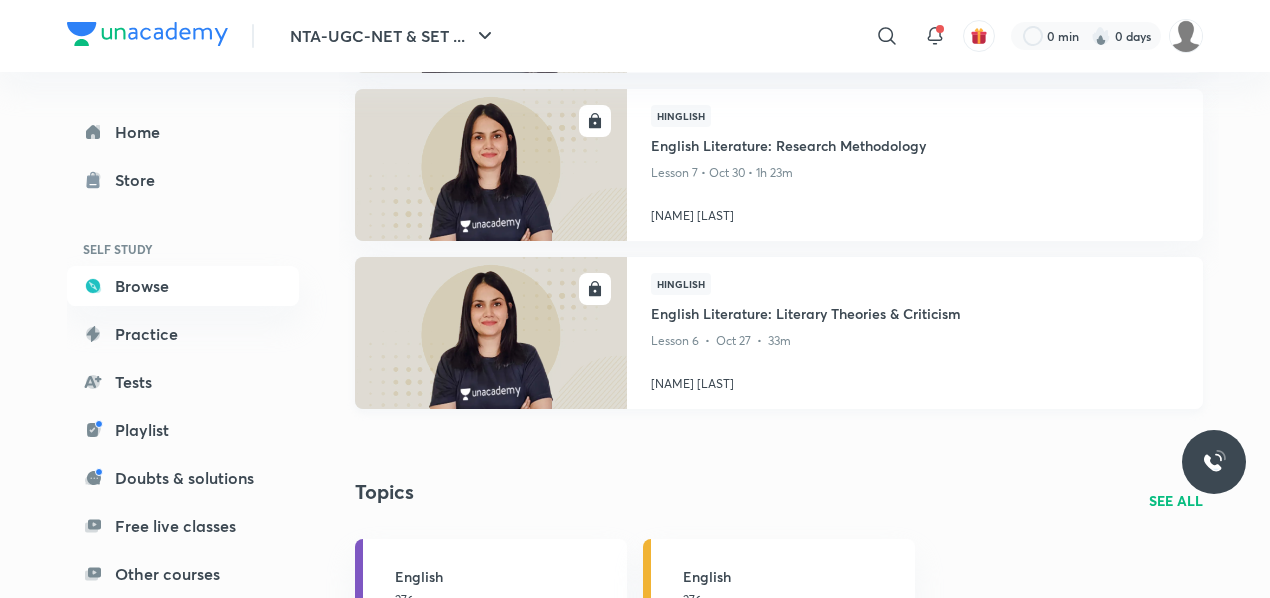 click at bounding box center (490, 332) 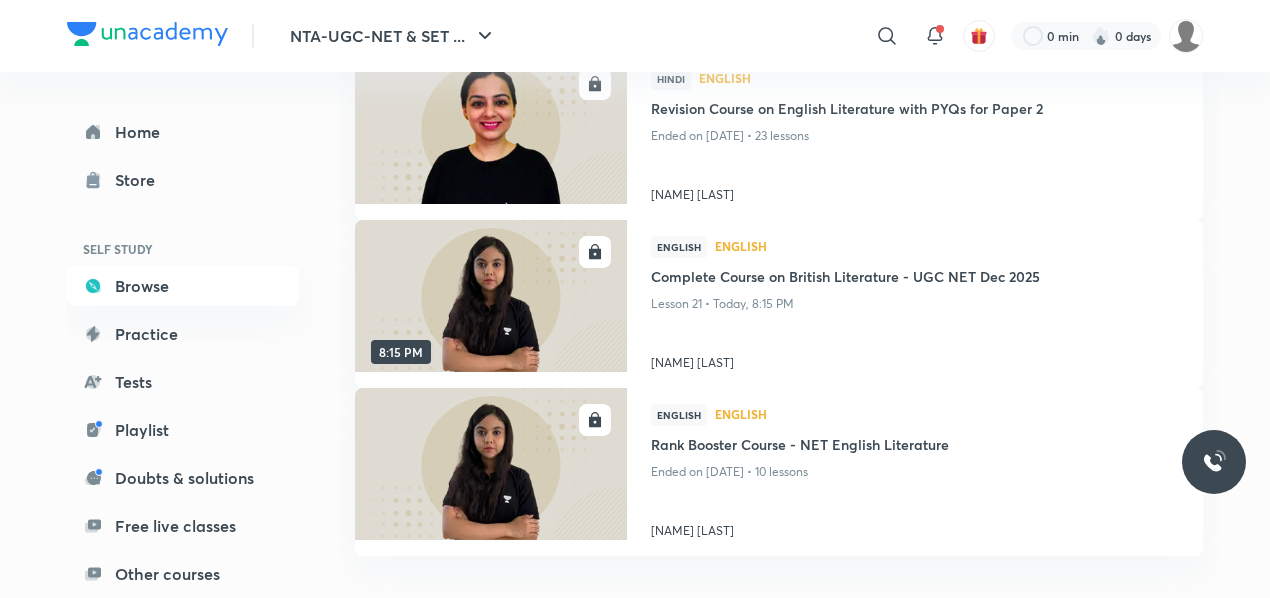 scroll, scrollTop: 63, scrollLeft: 0, axis: vertical 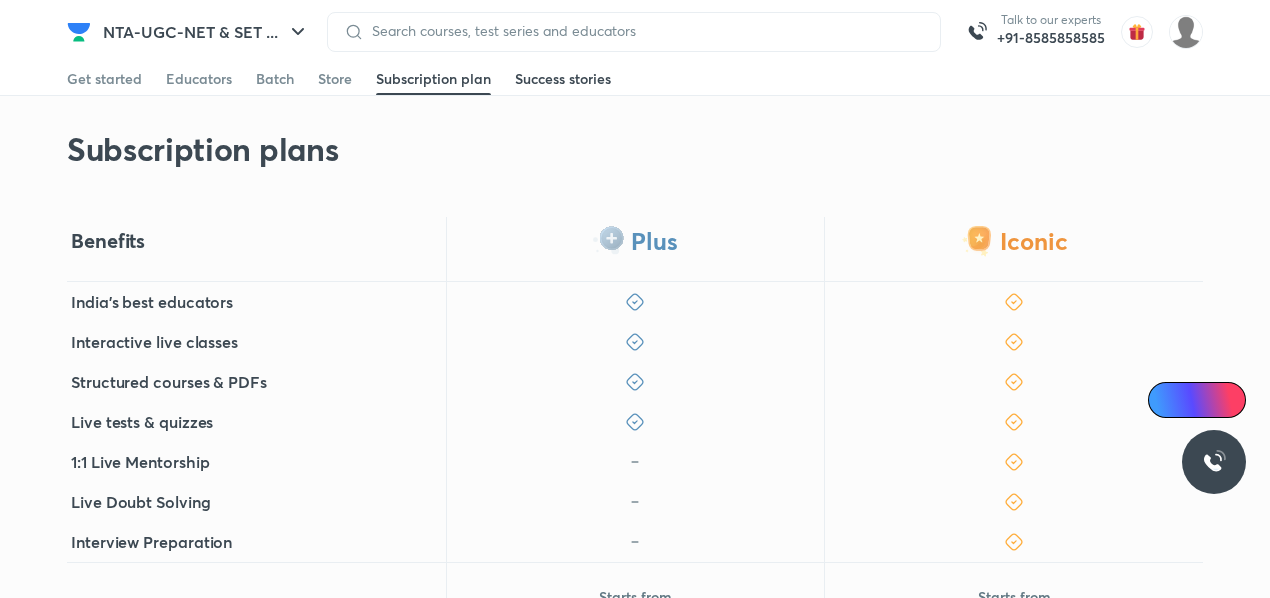 click on "Success stories" at bounding box center (563, 79) 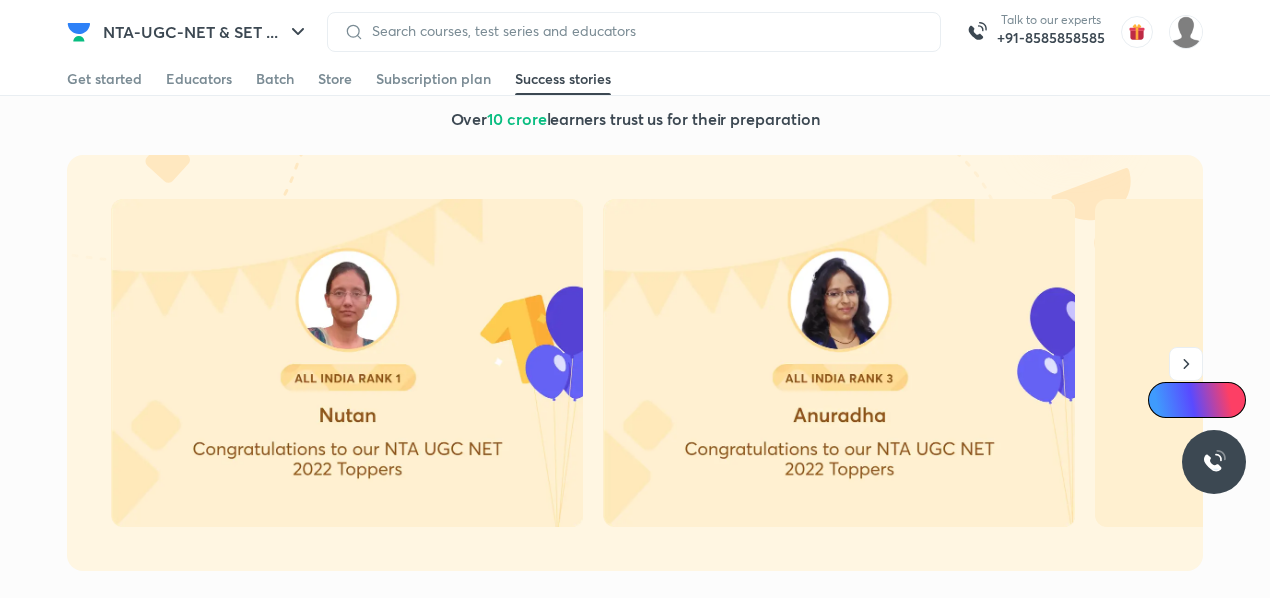 scroll, scrollTop: 144, scrollLeft: 0, axis: vertical 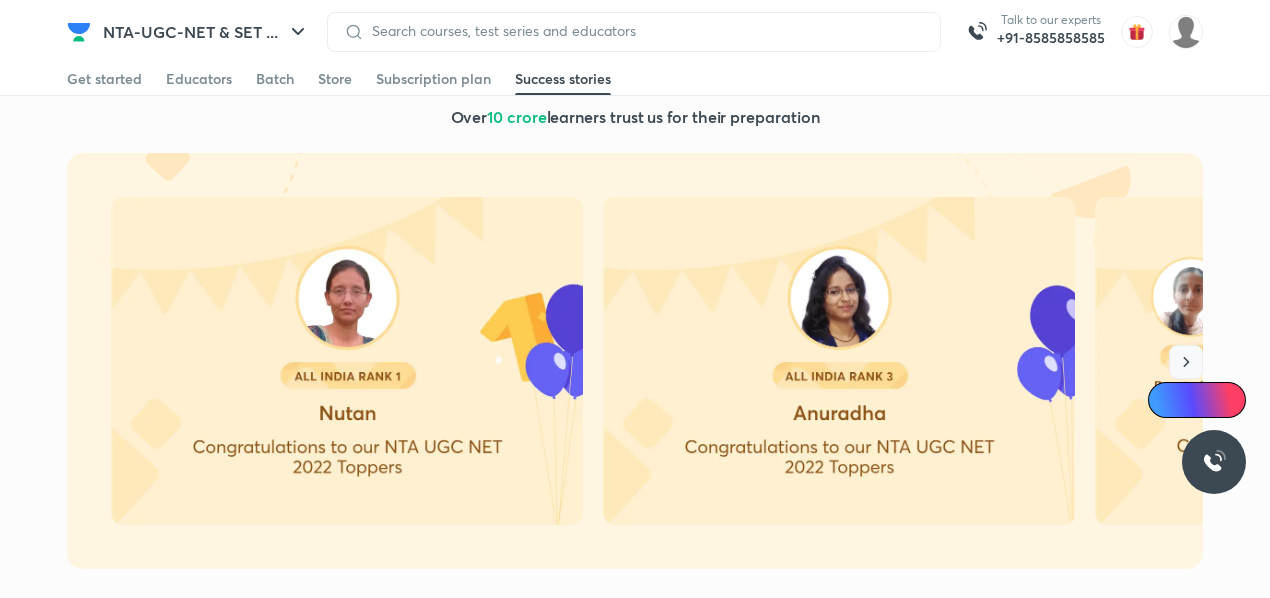 click 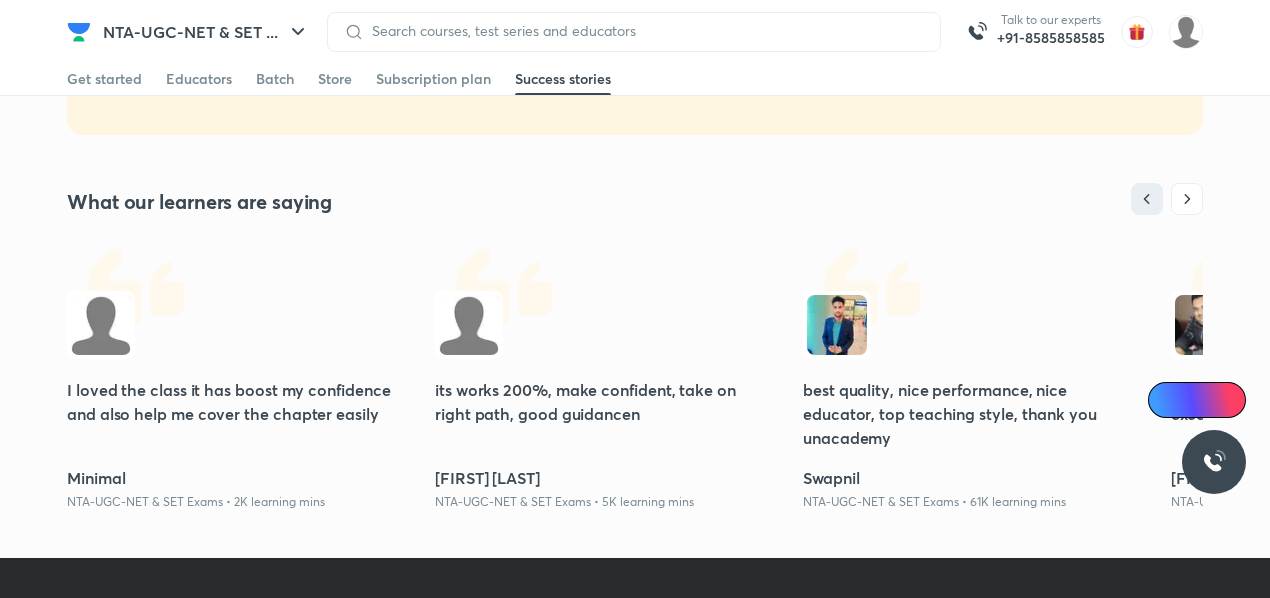 scroll, scrollTop: 0, scrollLeft: 0, axis: both 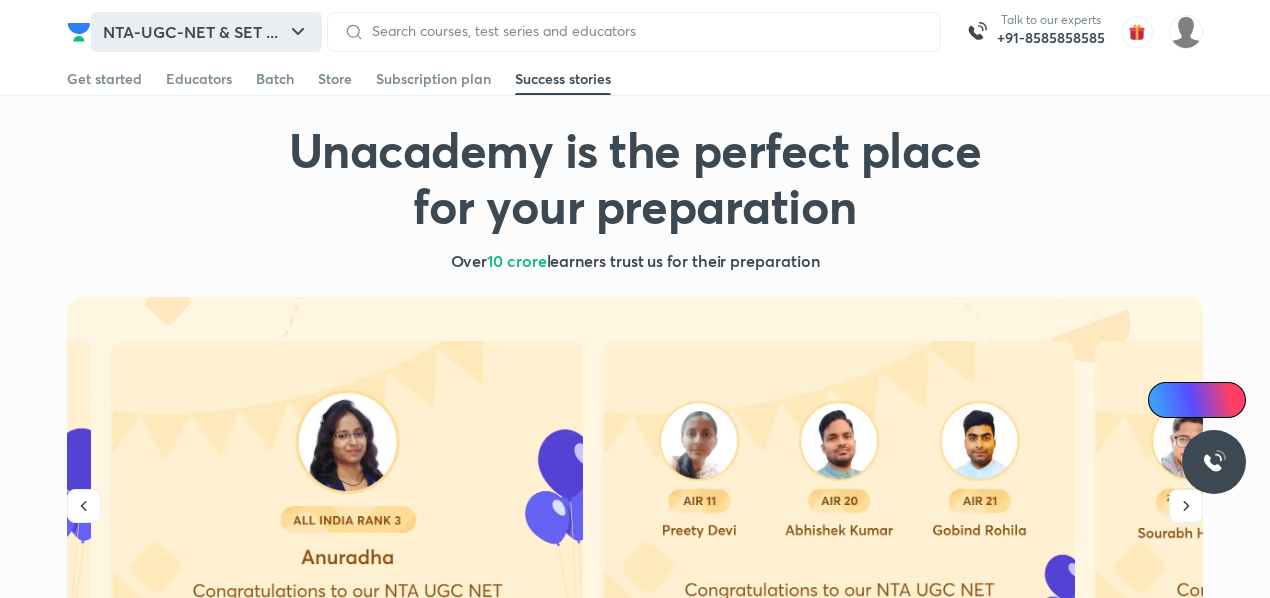 click 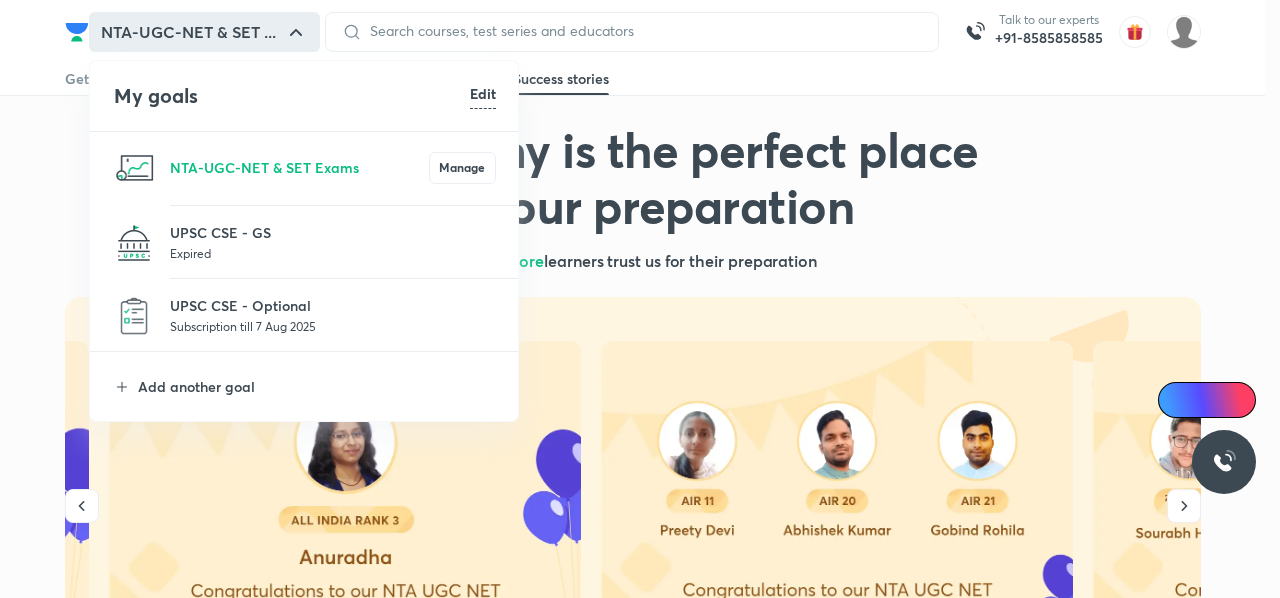 click on "Edit" at bounding box center (483, 93) 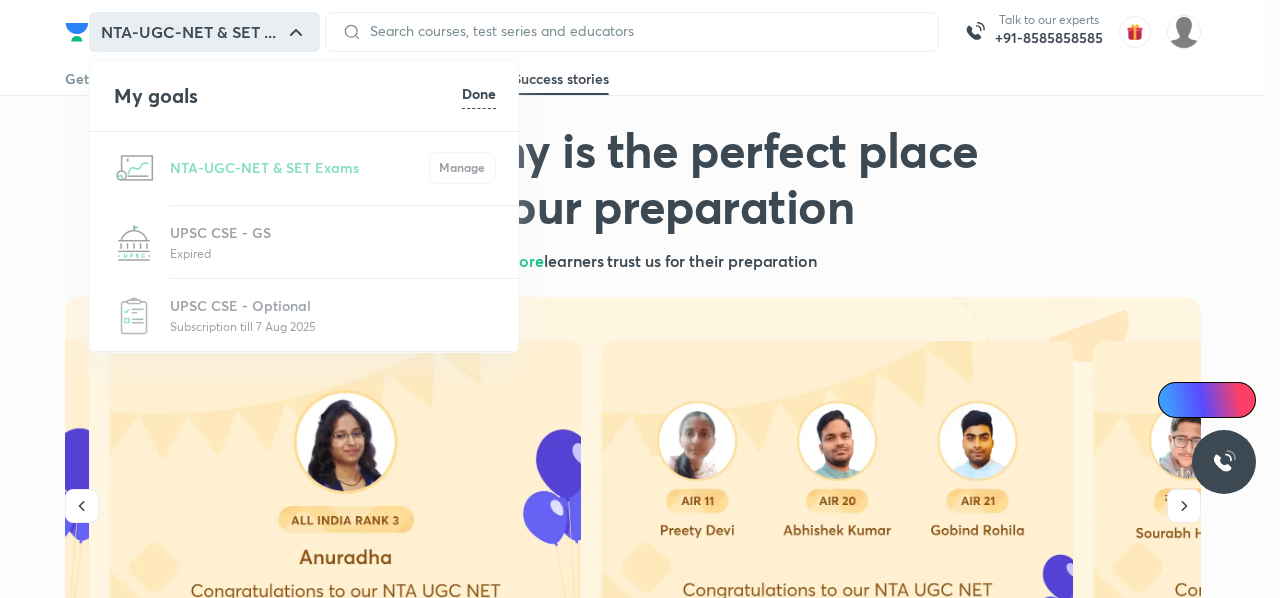click on "Done" at bounding box center [479, 93] 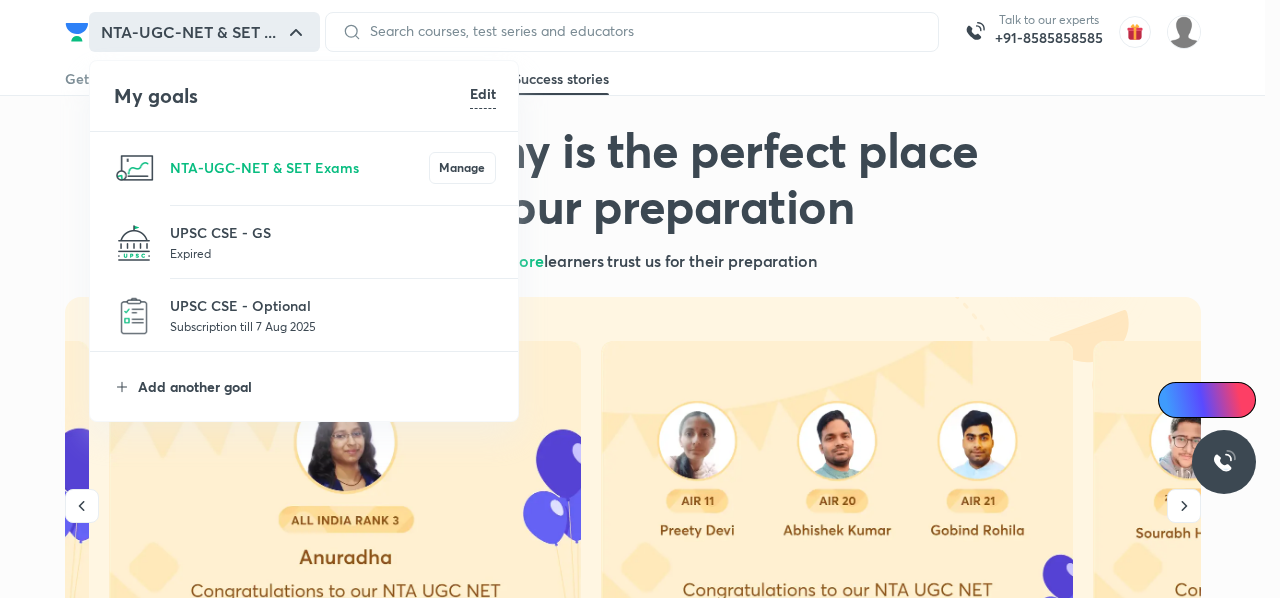 click on "Add another goal" at bounding box center (317, 386) 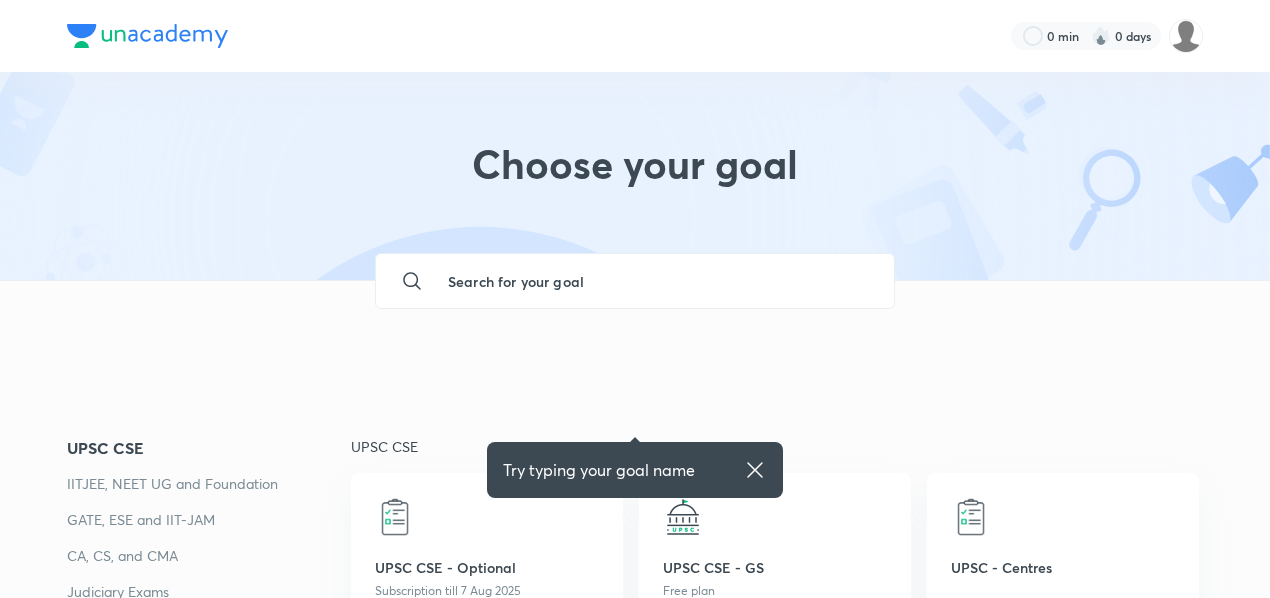 scroll, scrollTop: 396, scrollLeft: 0, axis: vertical 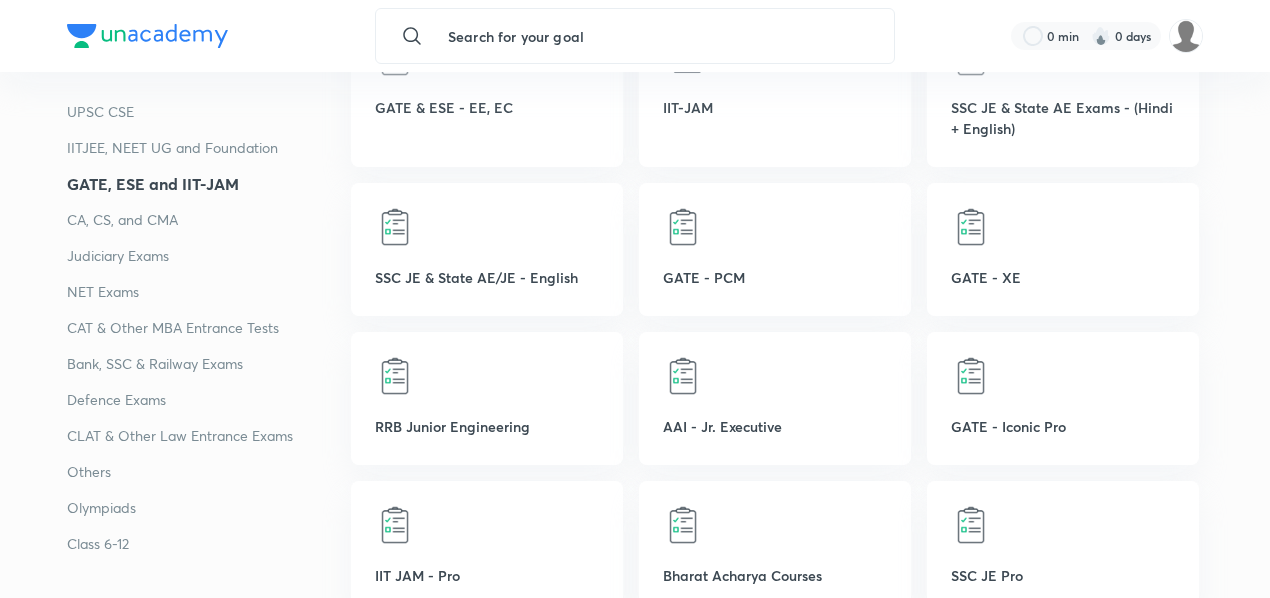 click on "Others" at bounding box center (209, 472) 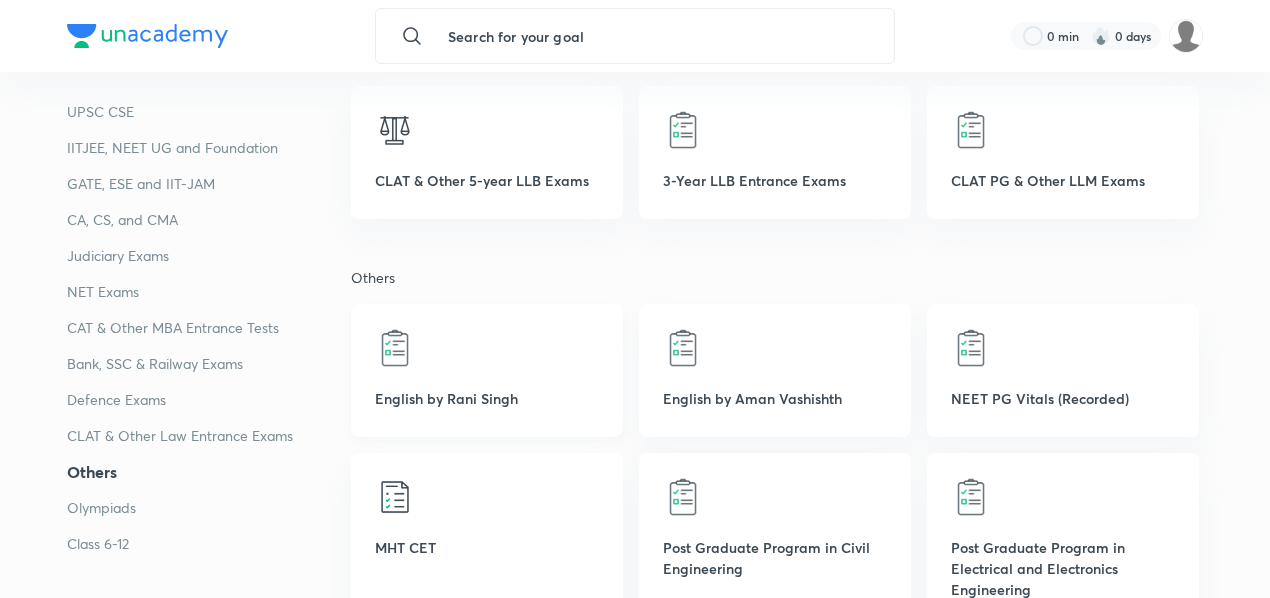 scroll, scrollTop: 4407, scrollLeft: 0, axis: vertical 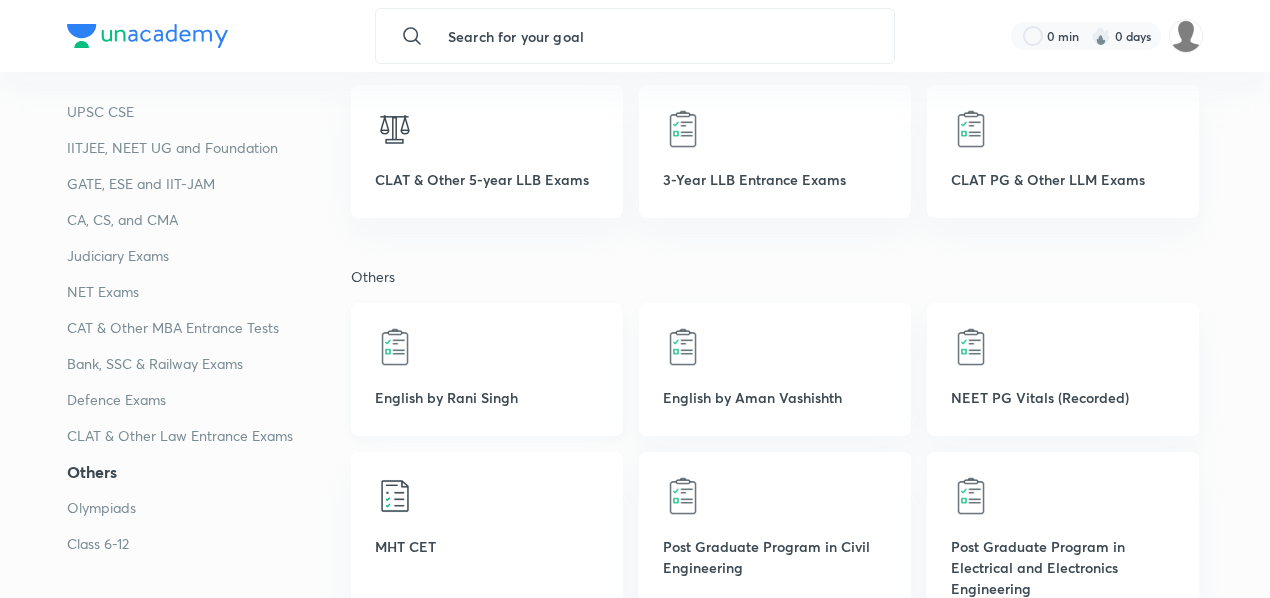 click on "English by Rani Singh" at bounding box center (487, 369) 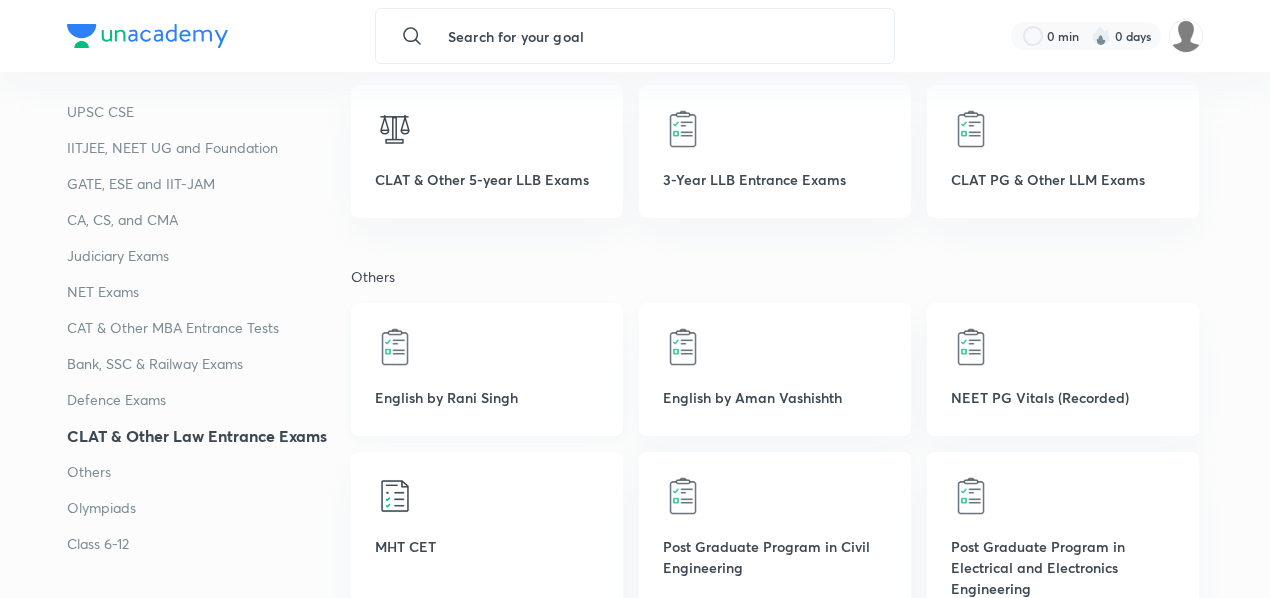 scroll, scrollTop: 3892, scrollLeft: 0, axis: vertical 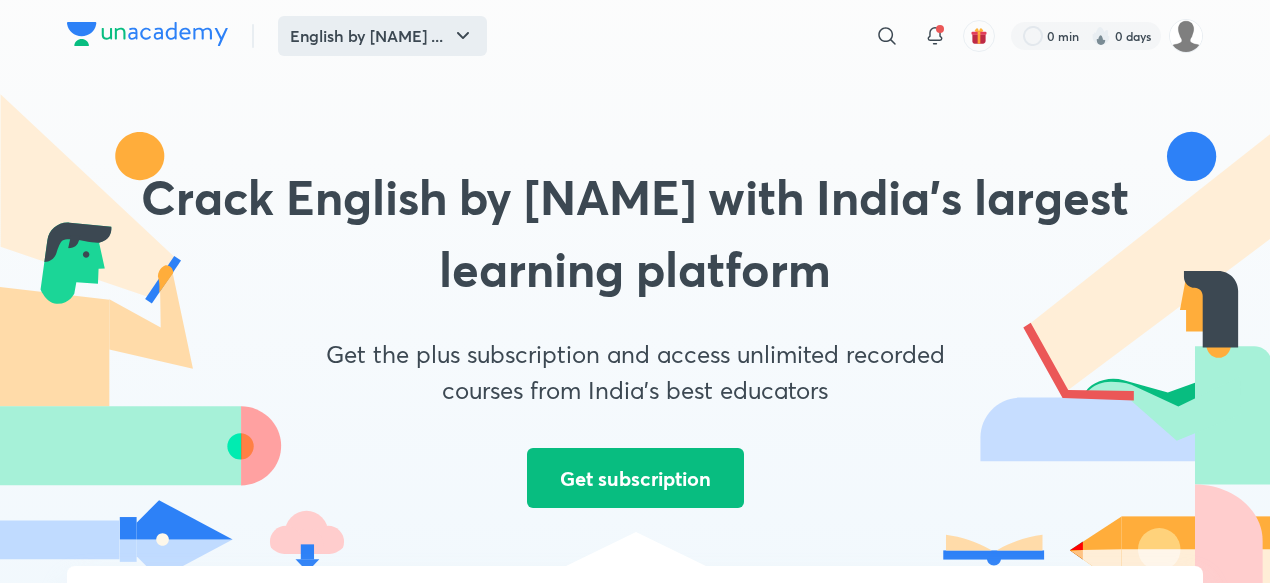 click on "English by Rani Si ..." at bounding box center [382, 36] 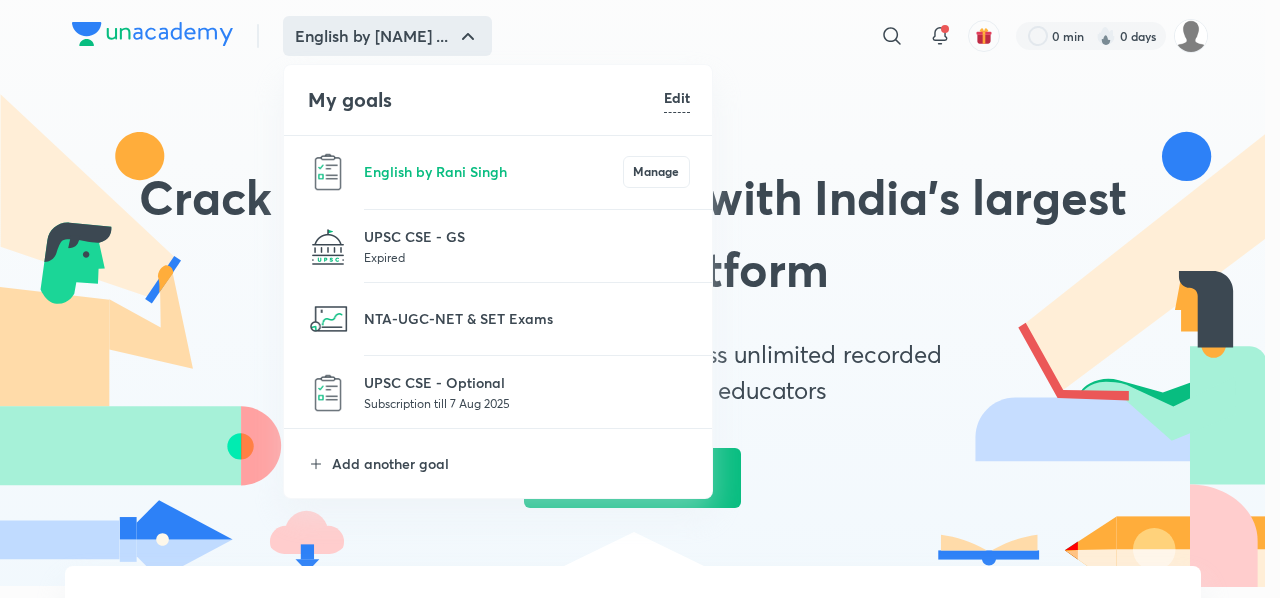 click on "Edit" at bounding box center (677, 97) 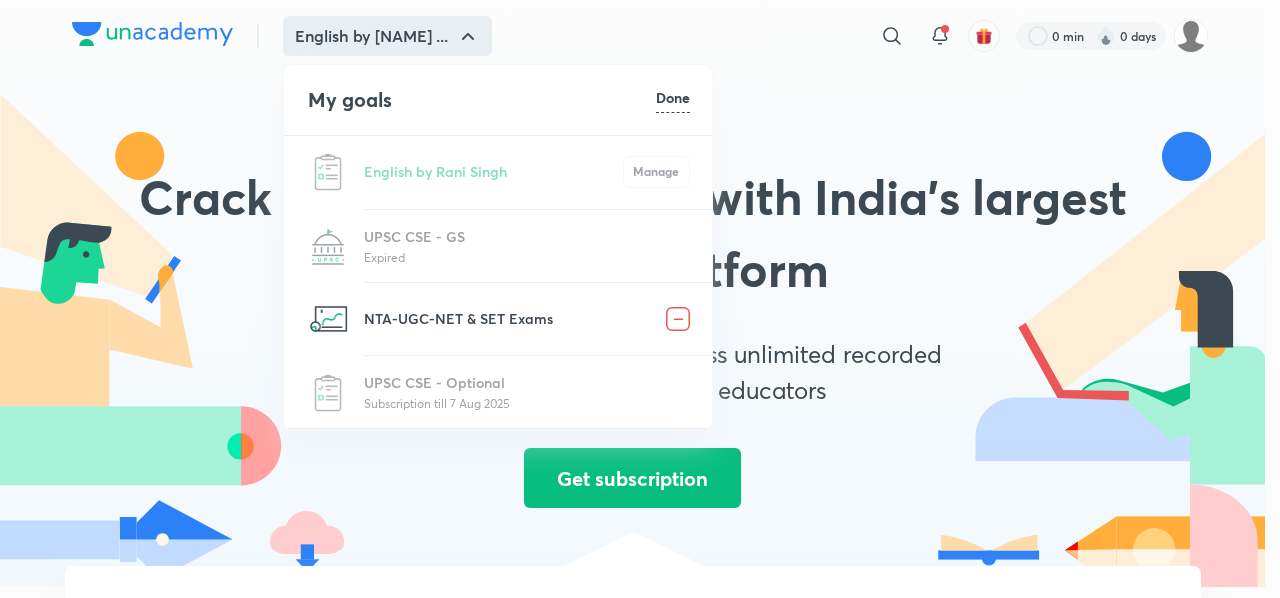 click on "English by Rani Singh Manage" at bounding box center (499, 172) 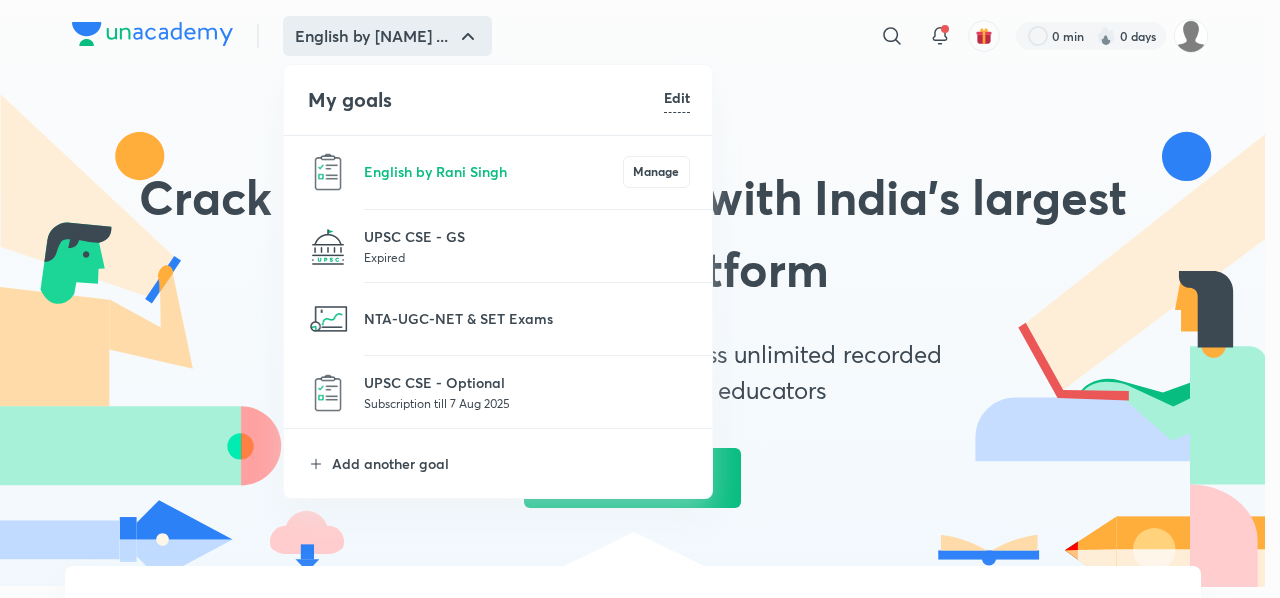 click at bounding box center (527, 330) 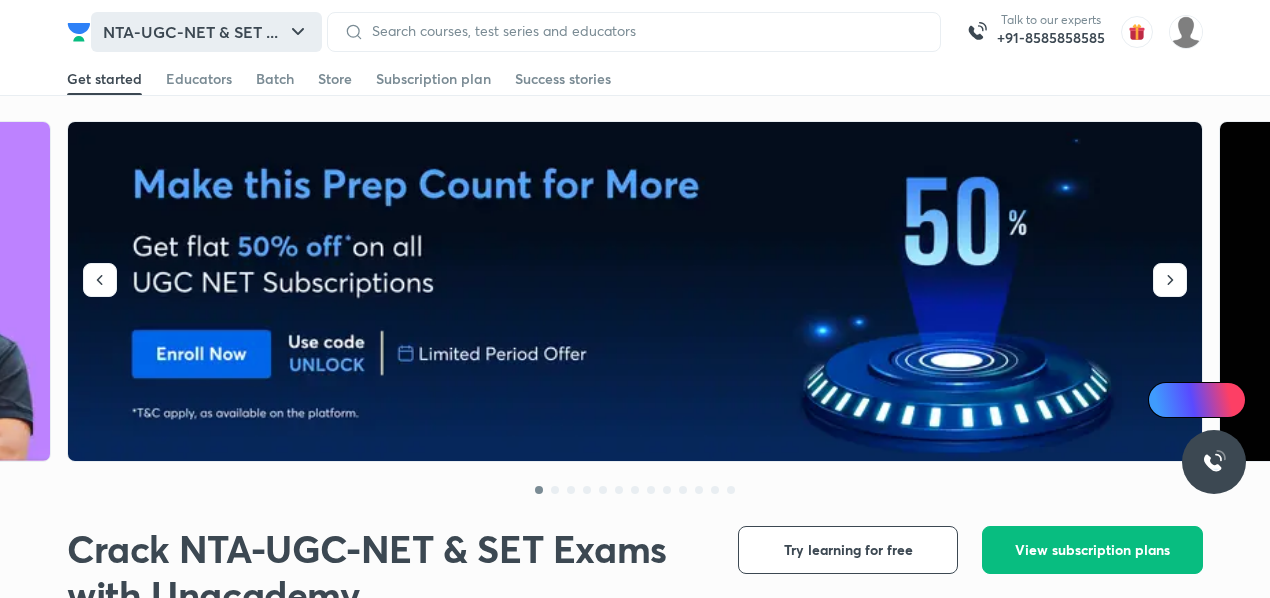 click 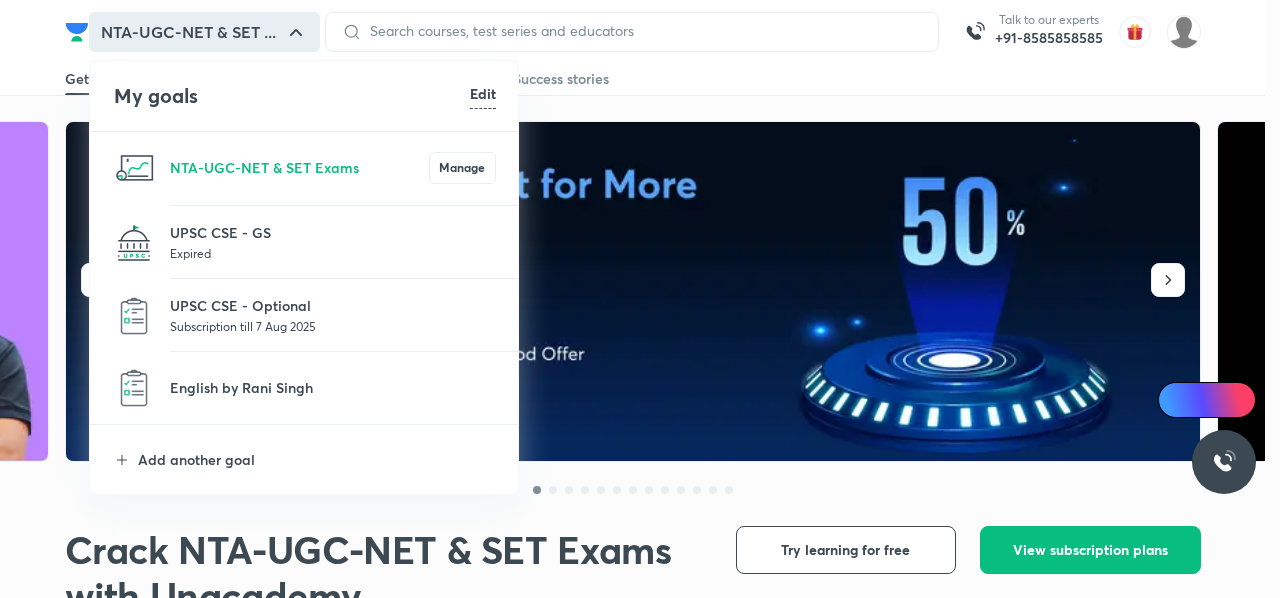 click on "Edit" at bounding box center (483, 93) 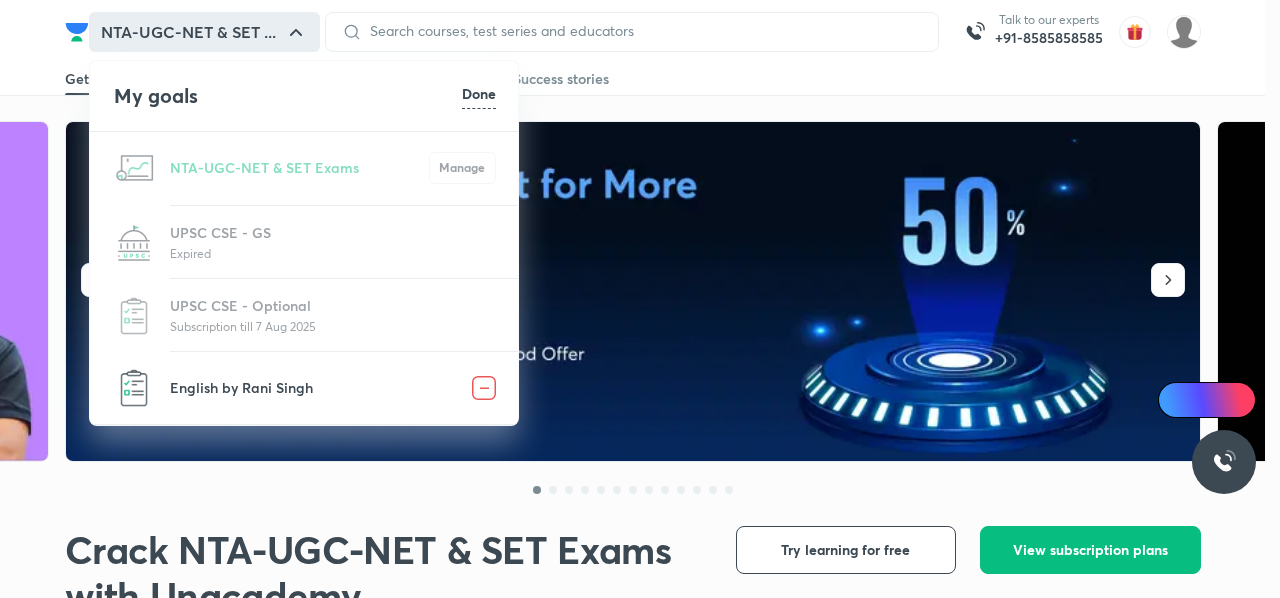 click at bounding box center [484, 388] 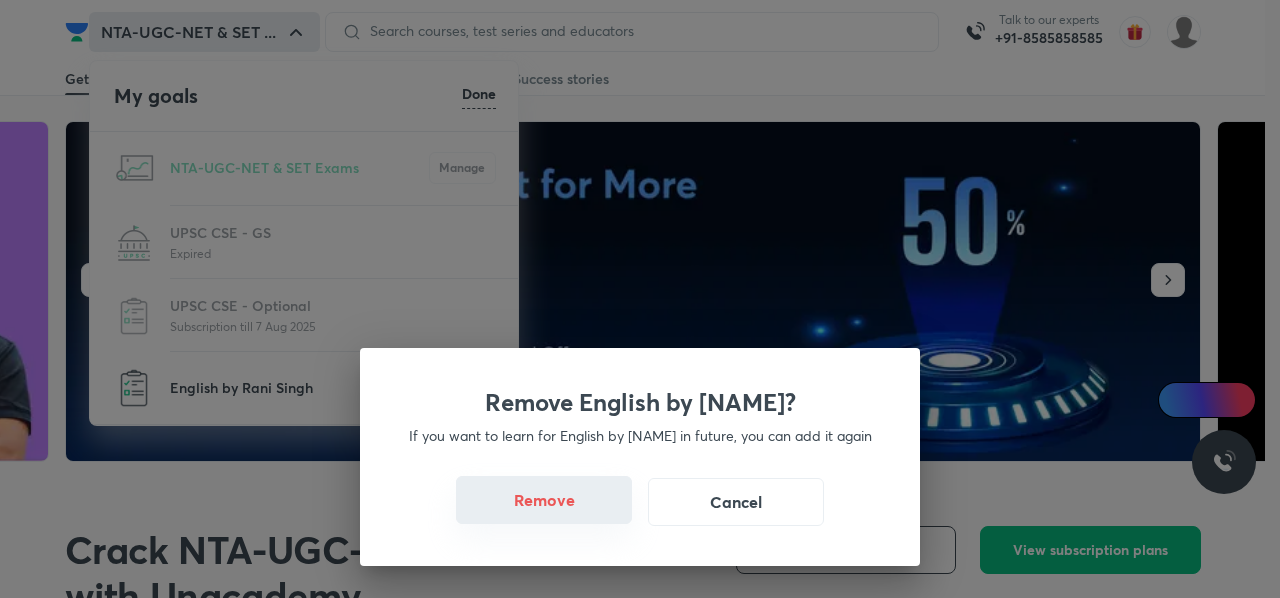 click on "Remove" at bounding box center (544, 500) 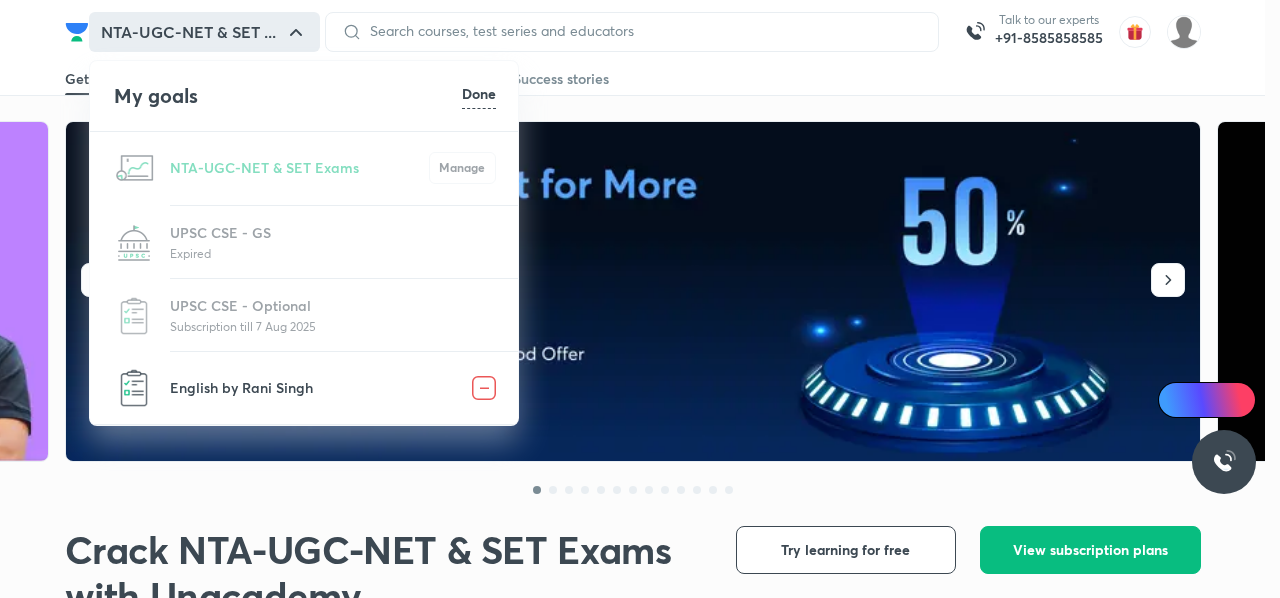 click on "Done" at bounding box center [479, 93] 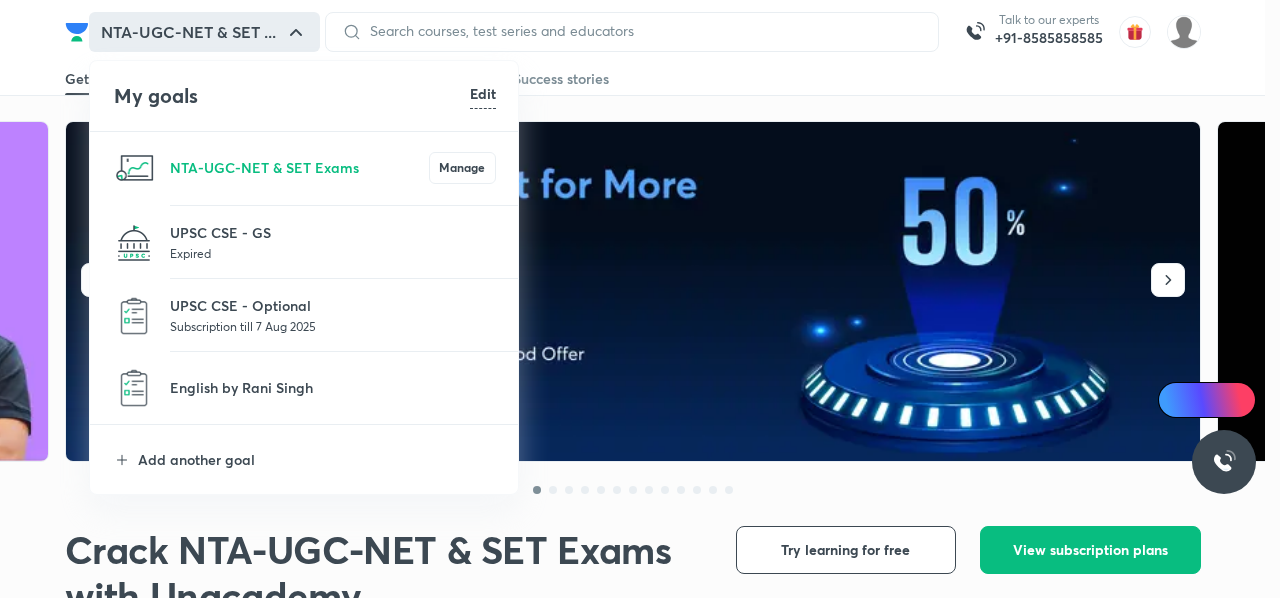 click on "Edit" at bounding box center [483, 93] 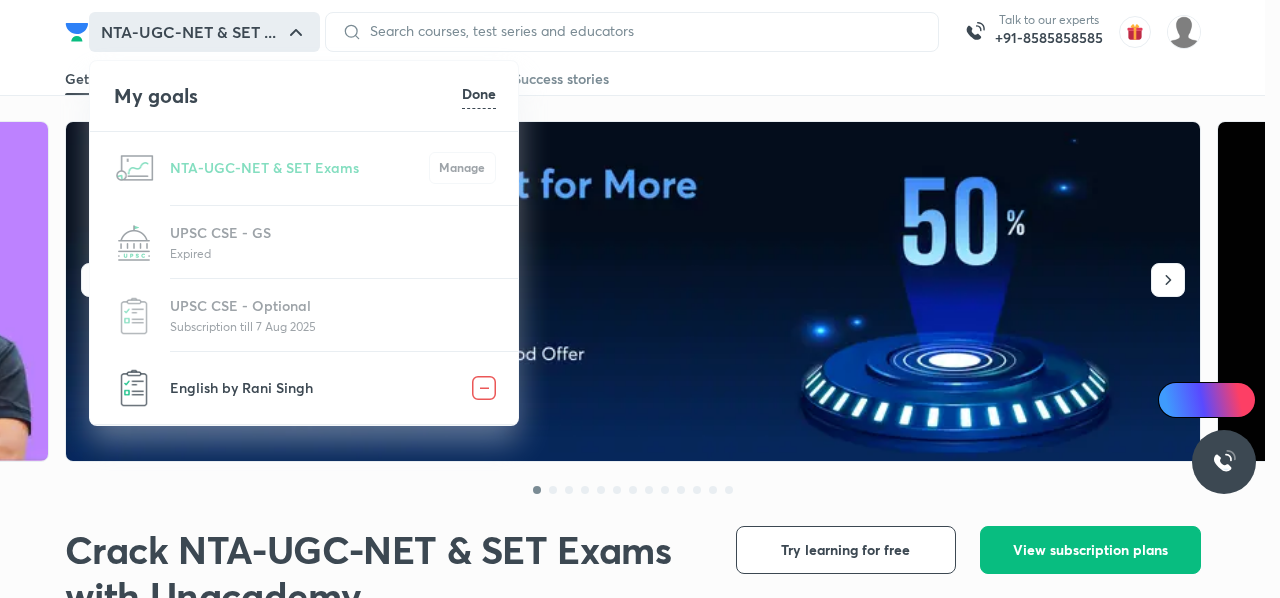 click at bounding box center (484, 388) 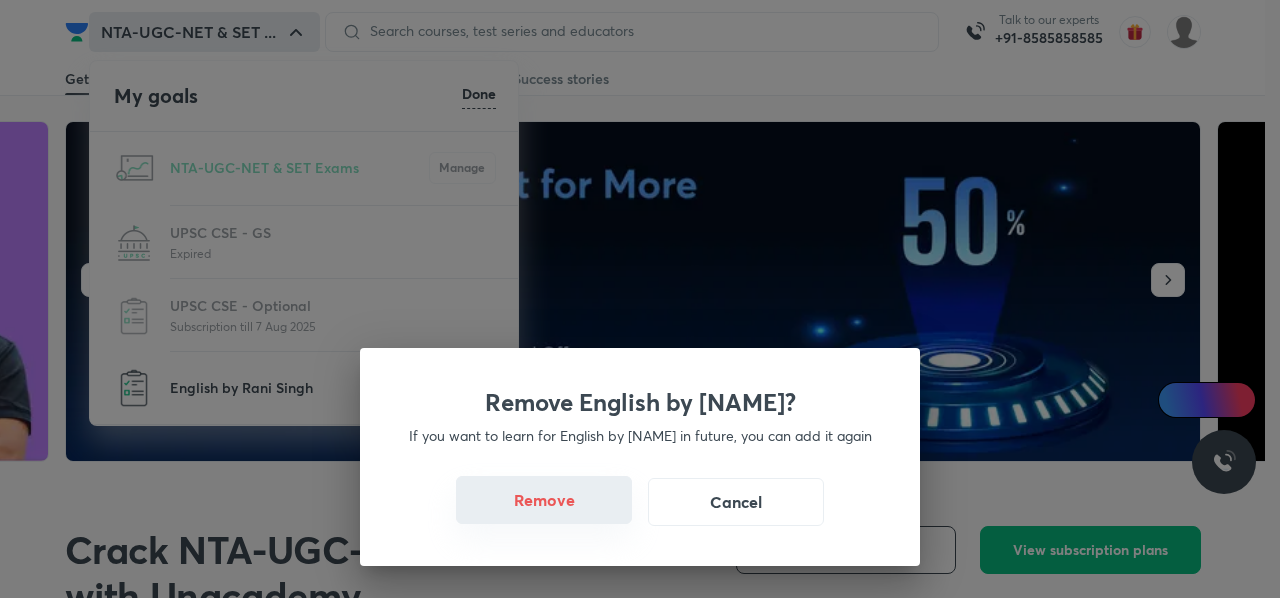 click on "Remove" at bounding box center [544, 500] 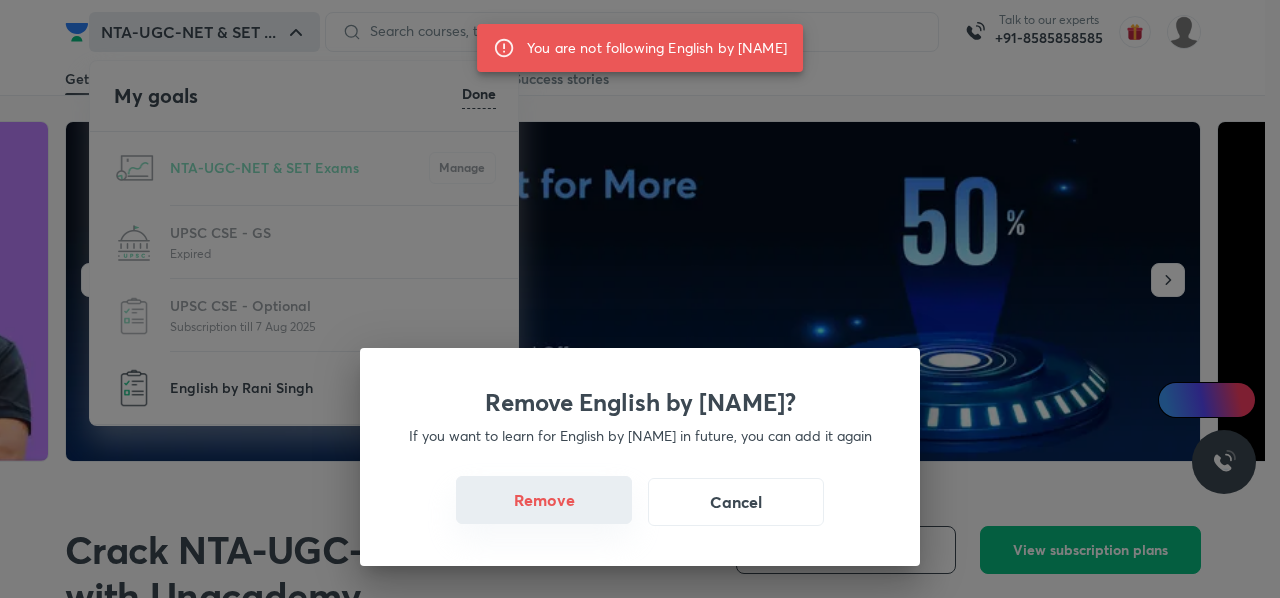 click on "Remove" at bounding box center (544, 500) 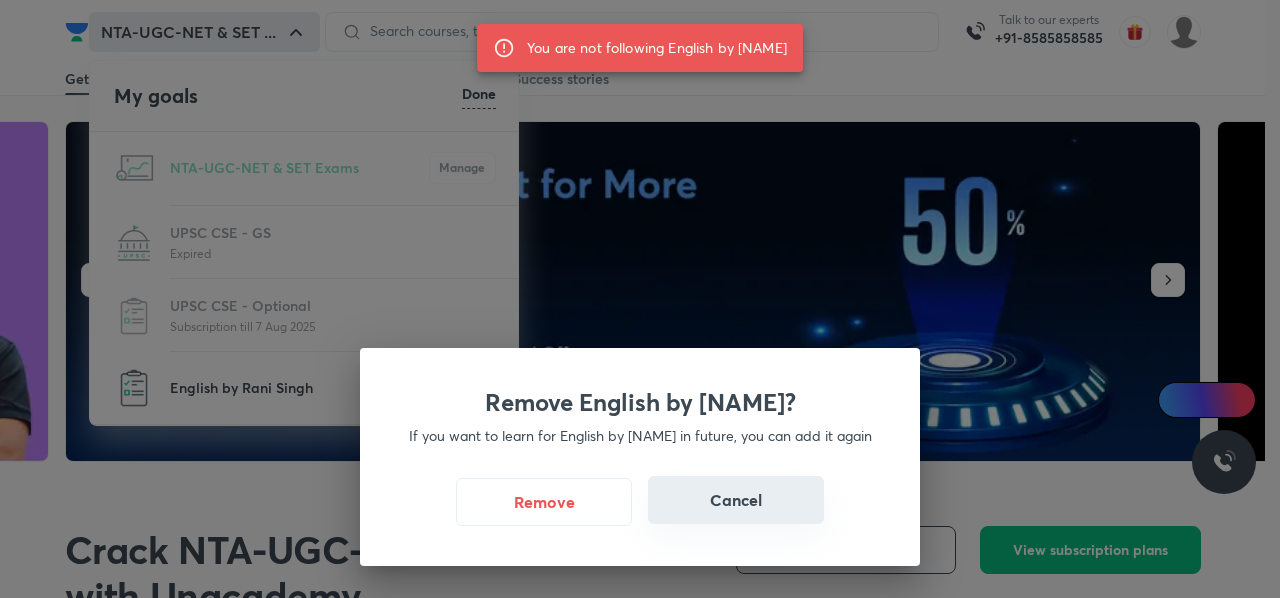 click on "Cancel" at bounding box center [736, 500] 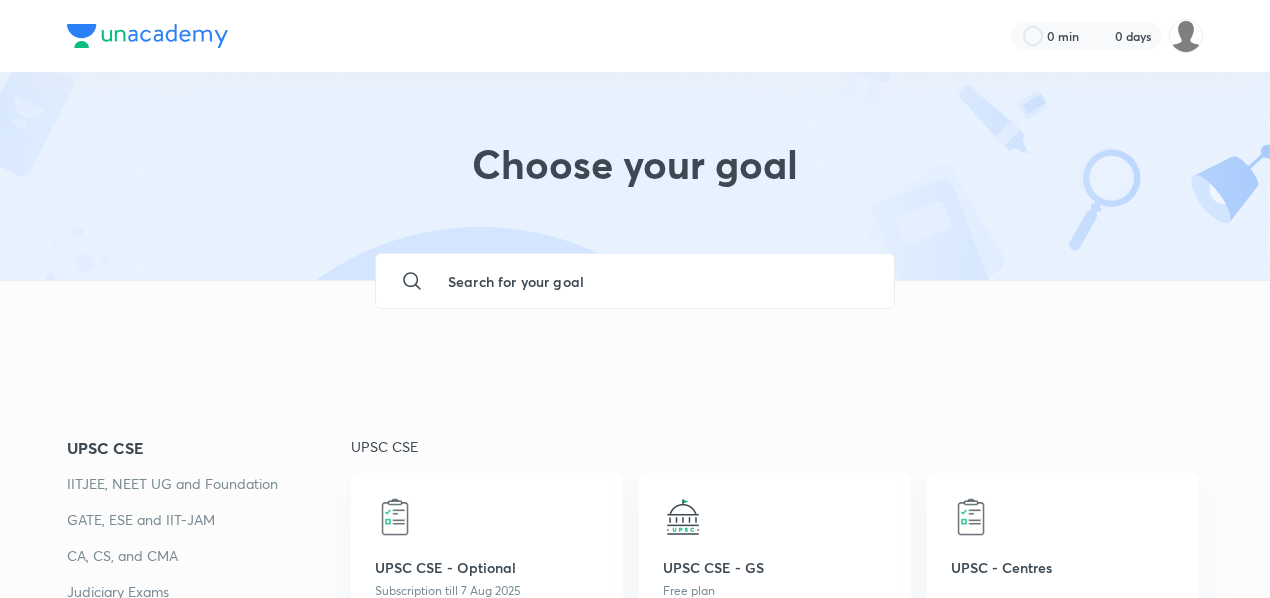 scroll, scrollTop: 0, scrollLeft: 0, axis: both 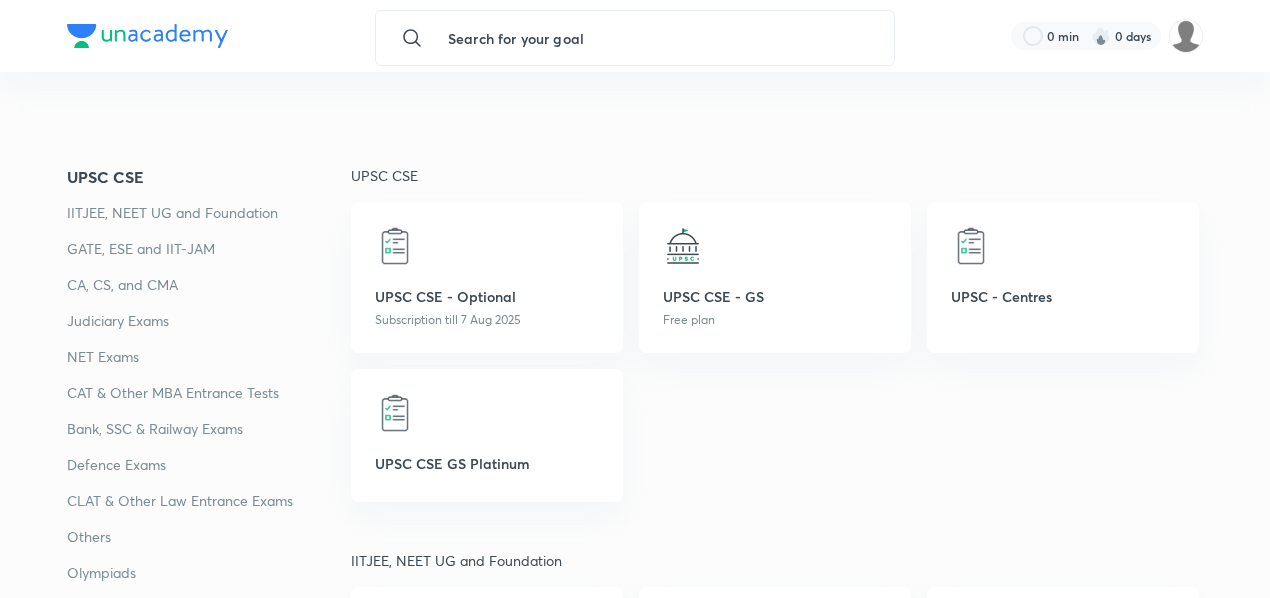 click on "NET Exams" at bounding box center (209, 363) 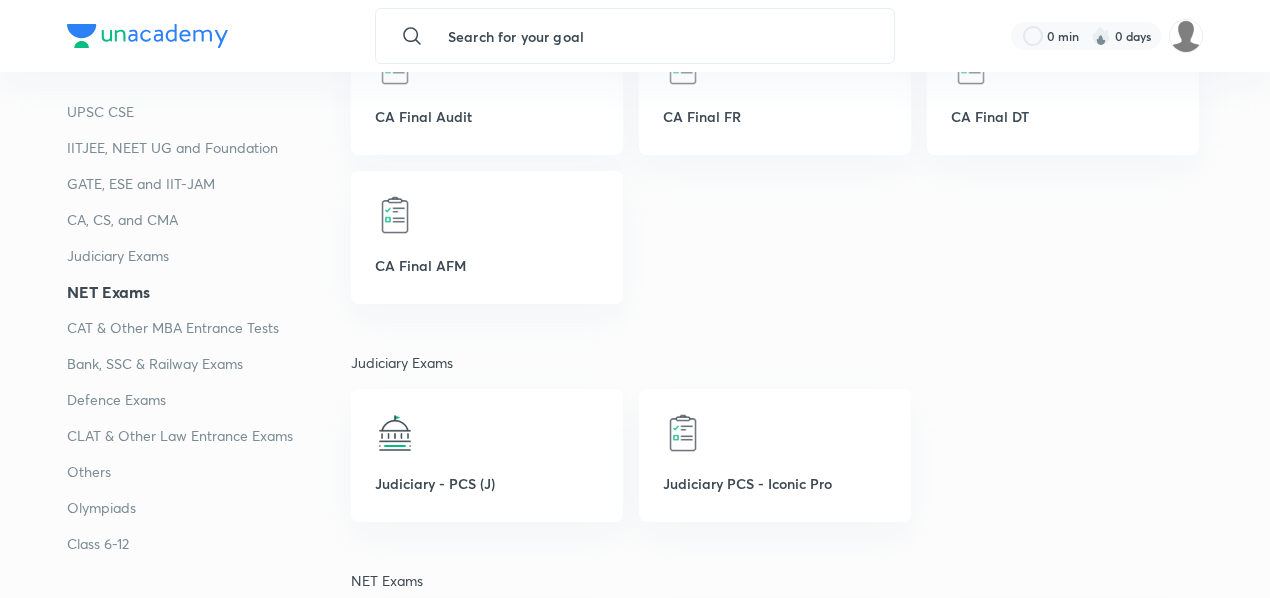 scroll, scrollTop: 2640, scrollLeft: 0, axis: vertical 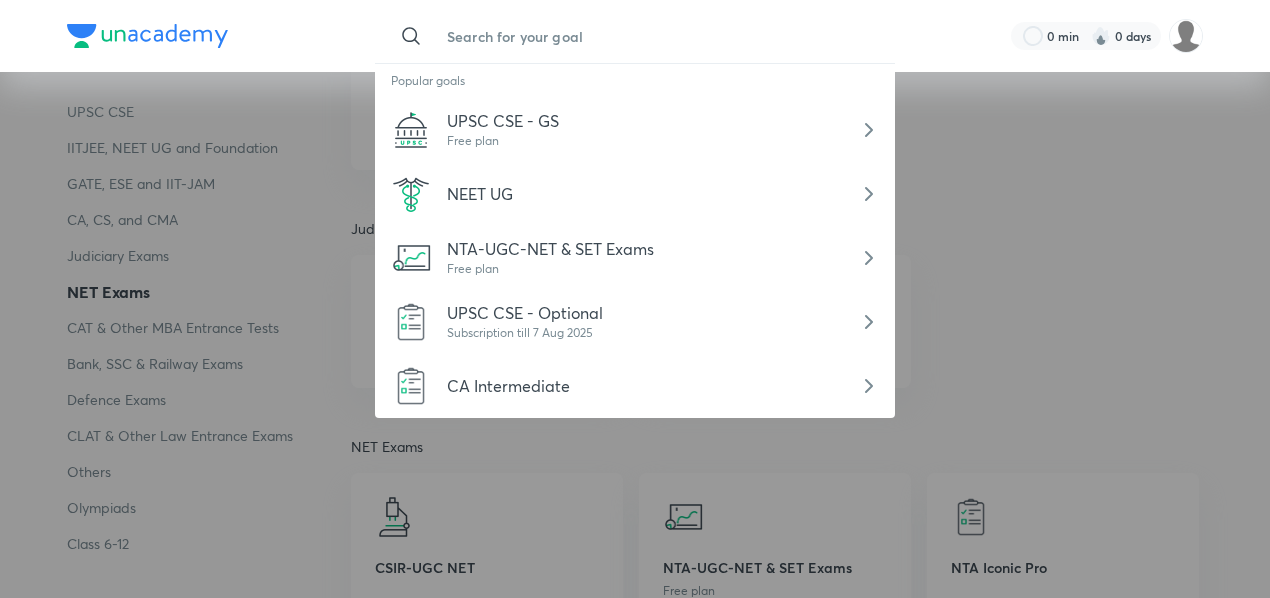click at bounding box center [655, 36] 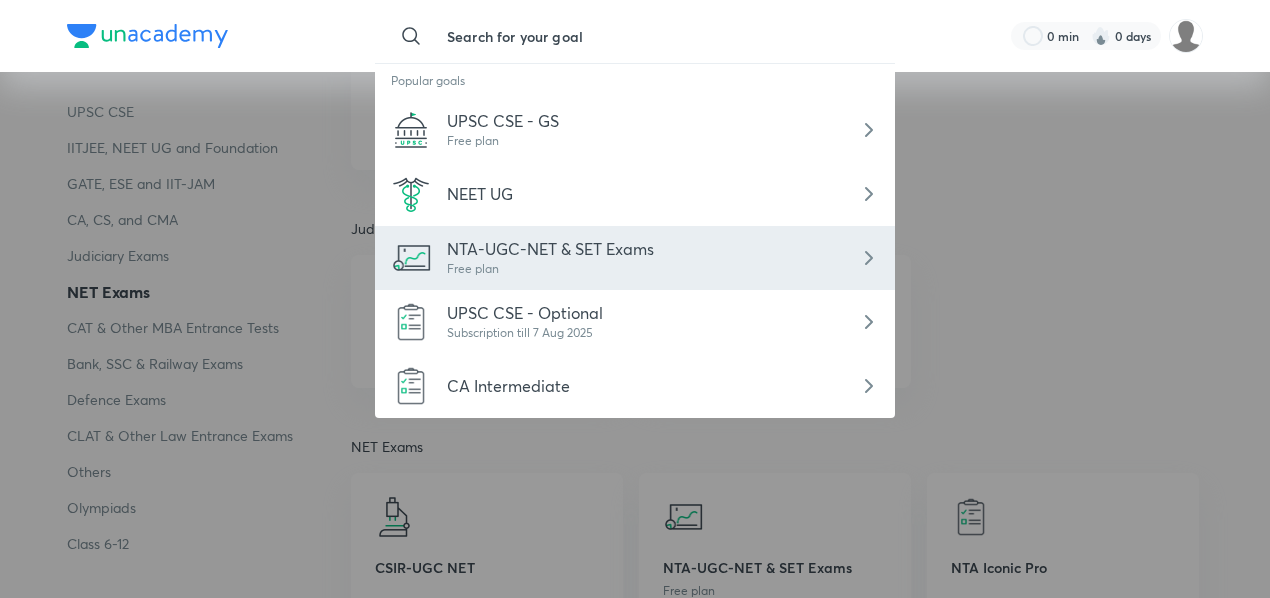 click on "NTA-UGC-NET & SET Exams" at bounding box center (550, 248) 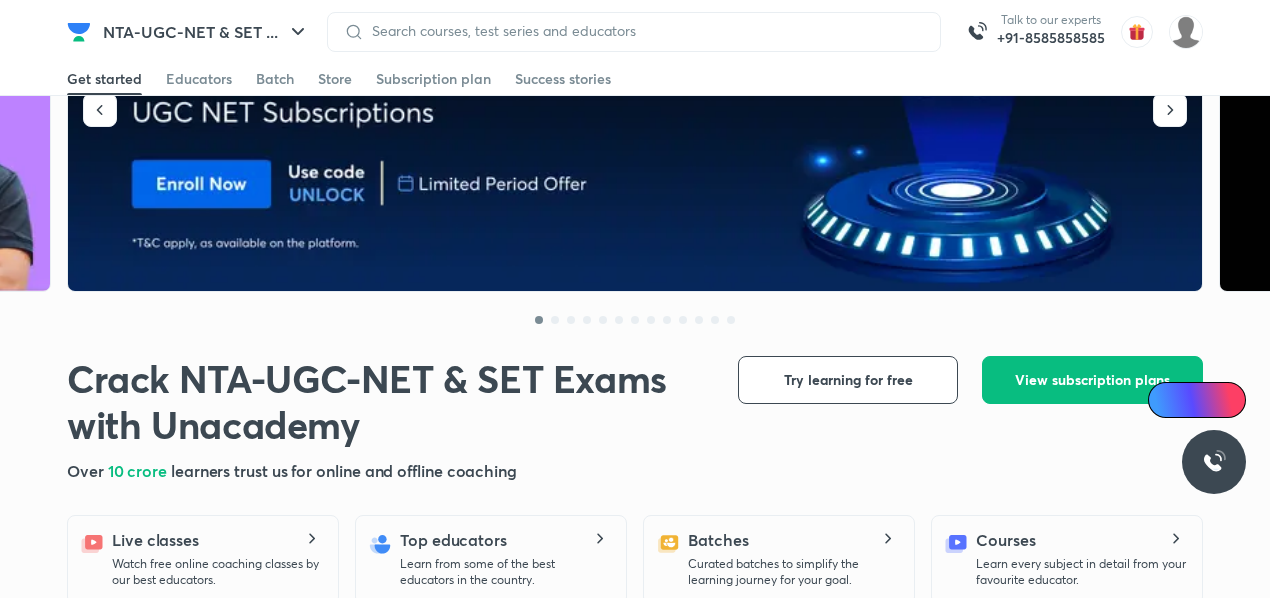 scroll, scrollTop: 421, scrollLeft: 0, axis: vertical 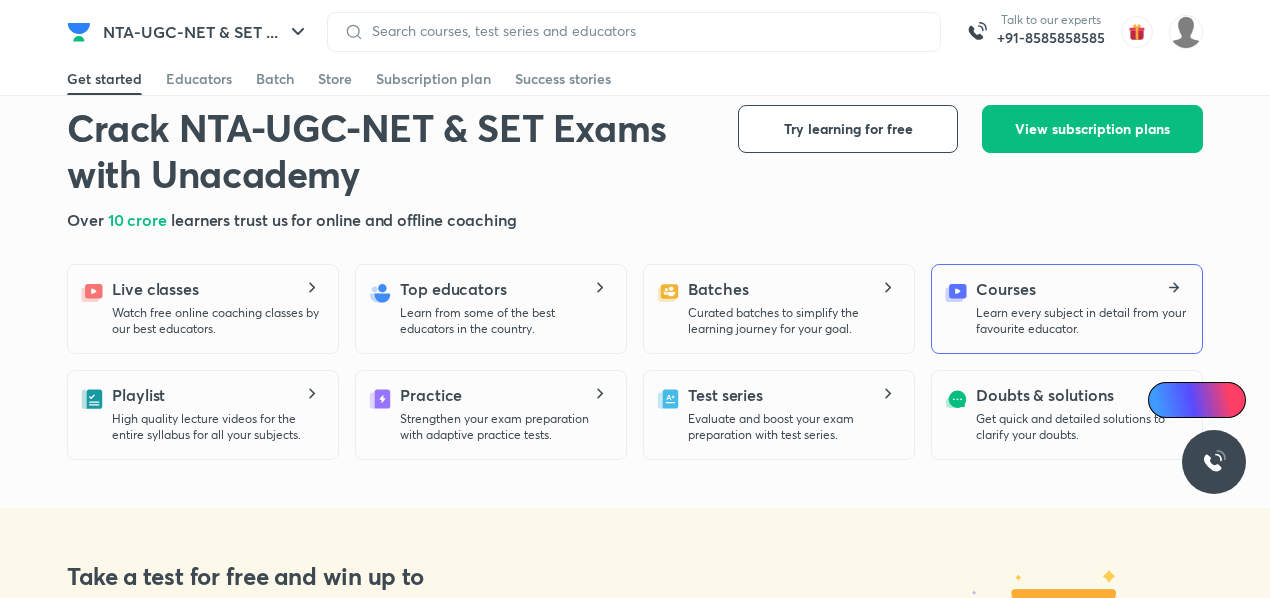 click 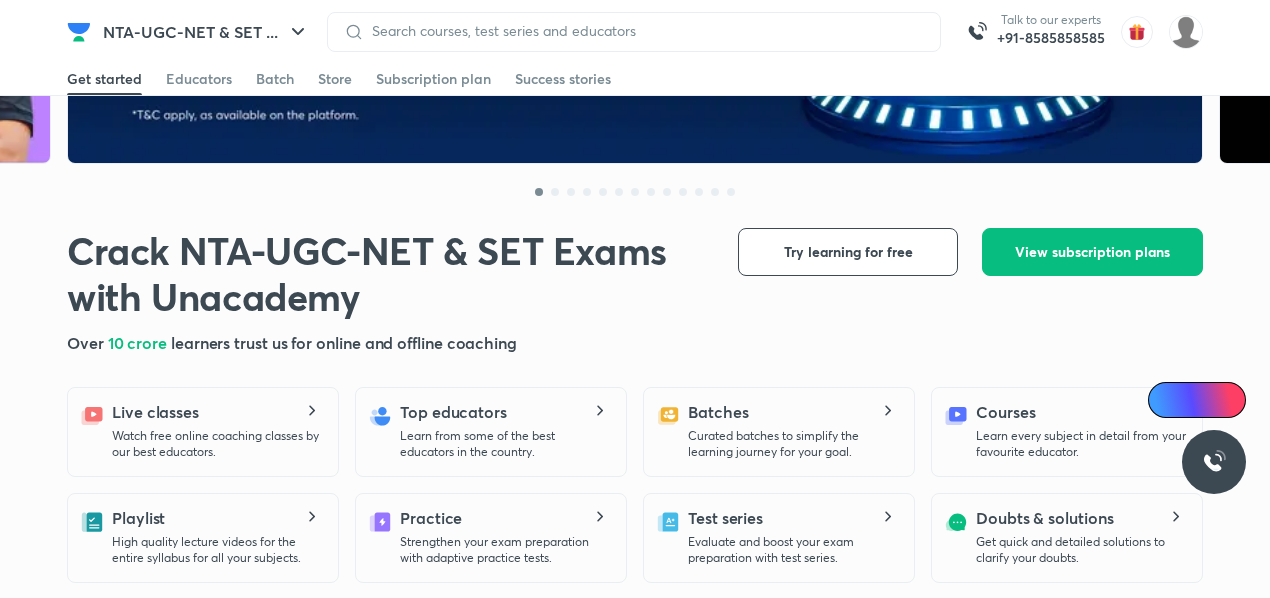 scroll, scrollTop: 348, scrollLeft: 0, axis: vertical 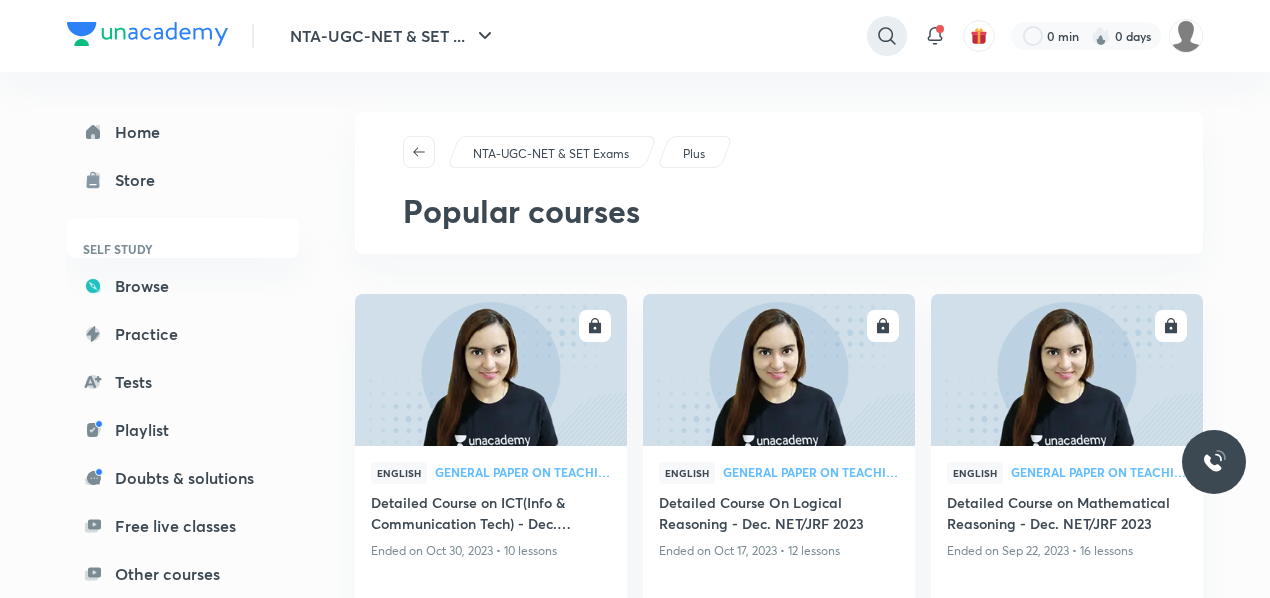 click 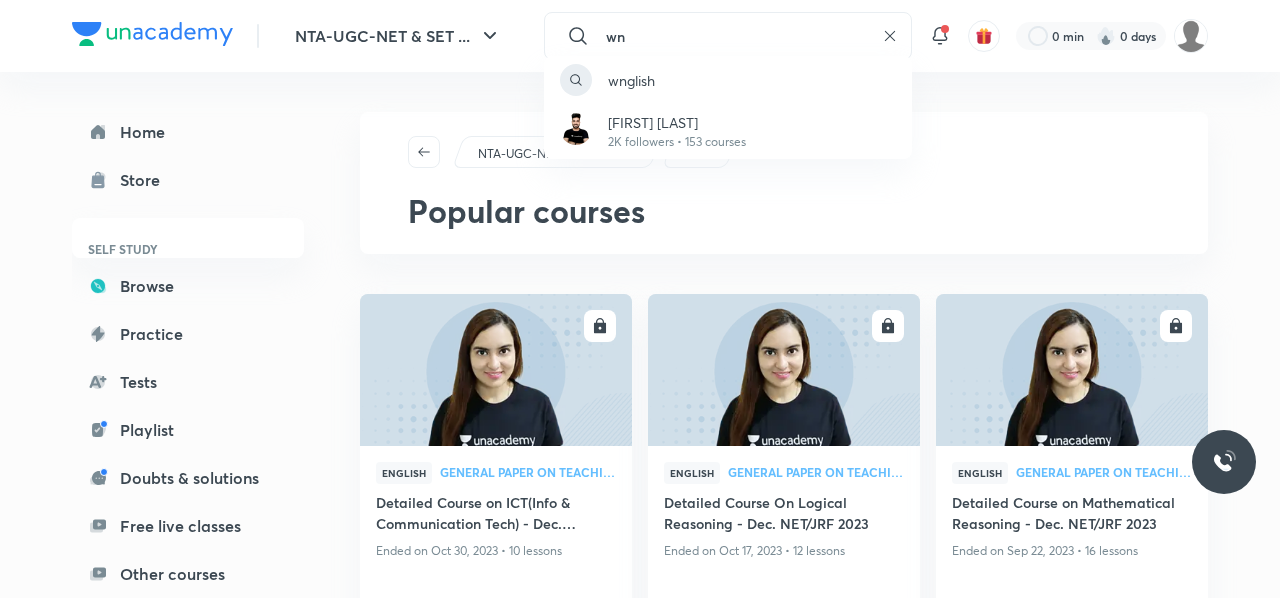 type on "w" 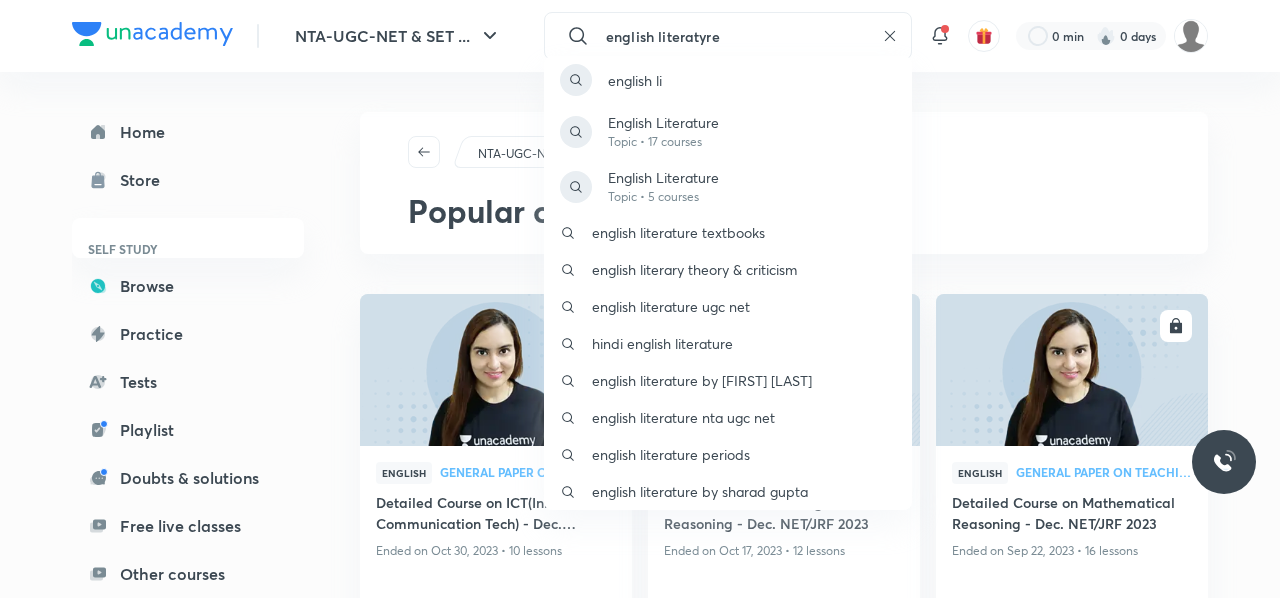 type on "english literatyre" 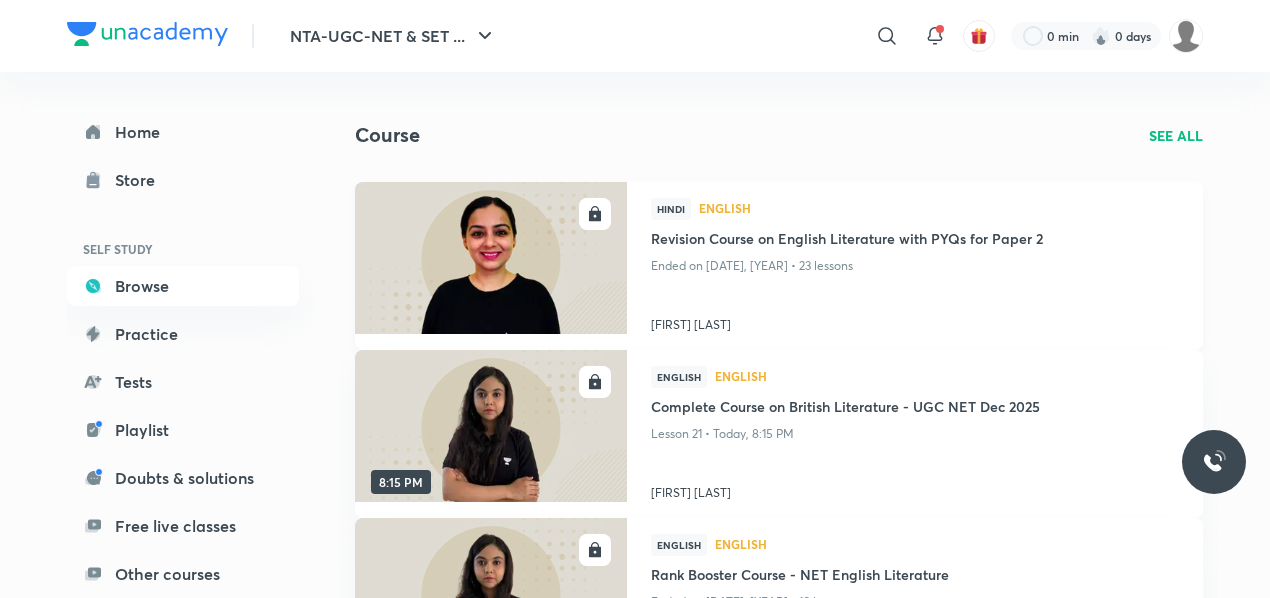 scroll, scrollTop: 69, scrollLeft: 0, axis: vertical 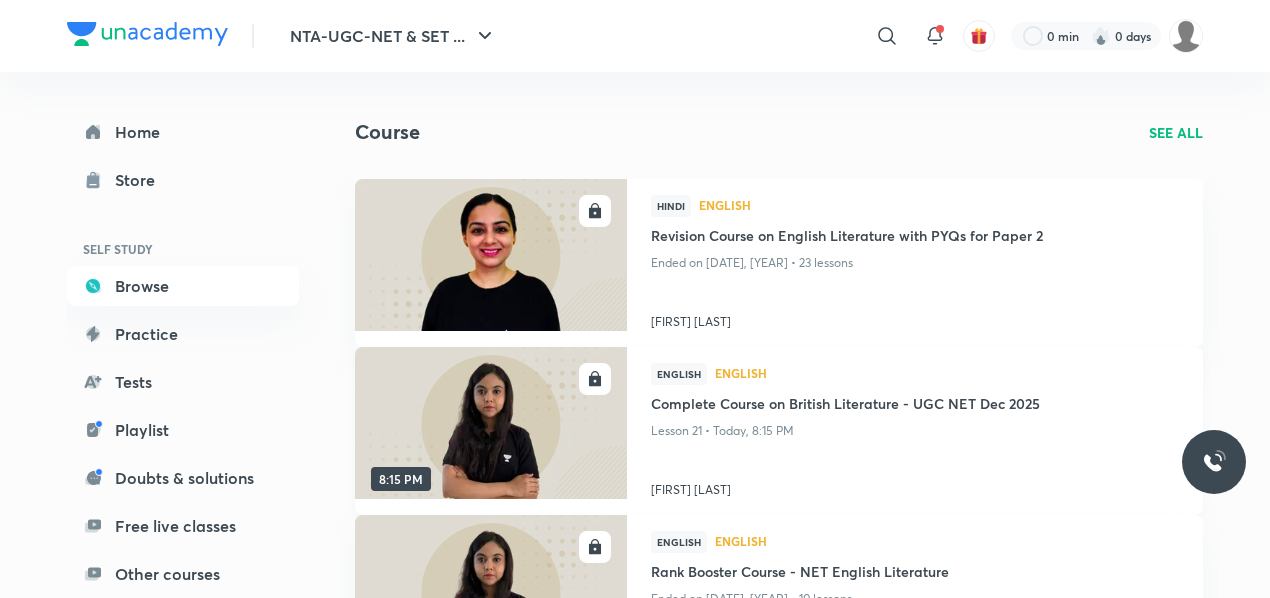 click on "Complete Course on British Literature - UGC NET Dec 2025" at bounding box center [915, 405] 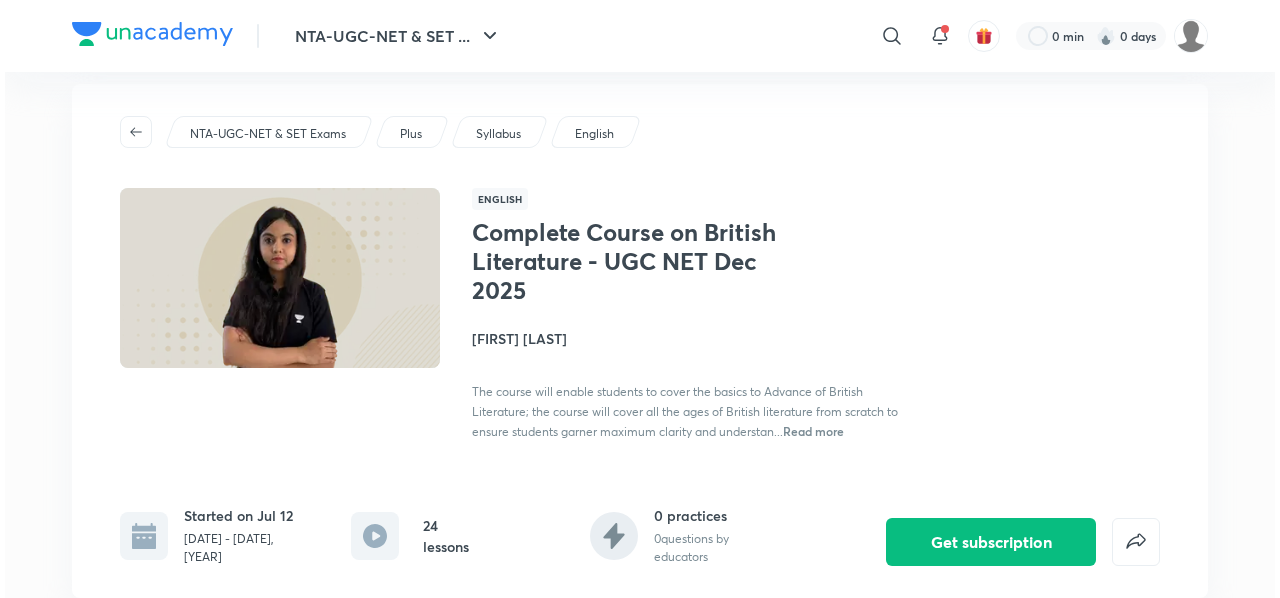 scroll, scrollTop: 0, scrollLeft: 0, axis: both 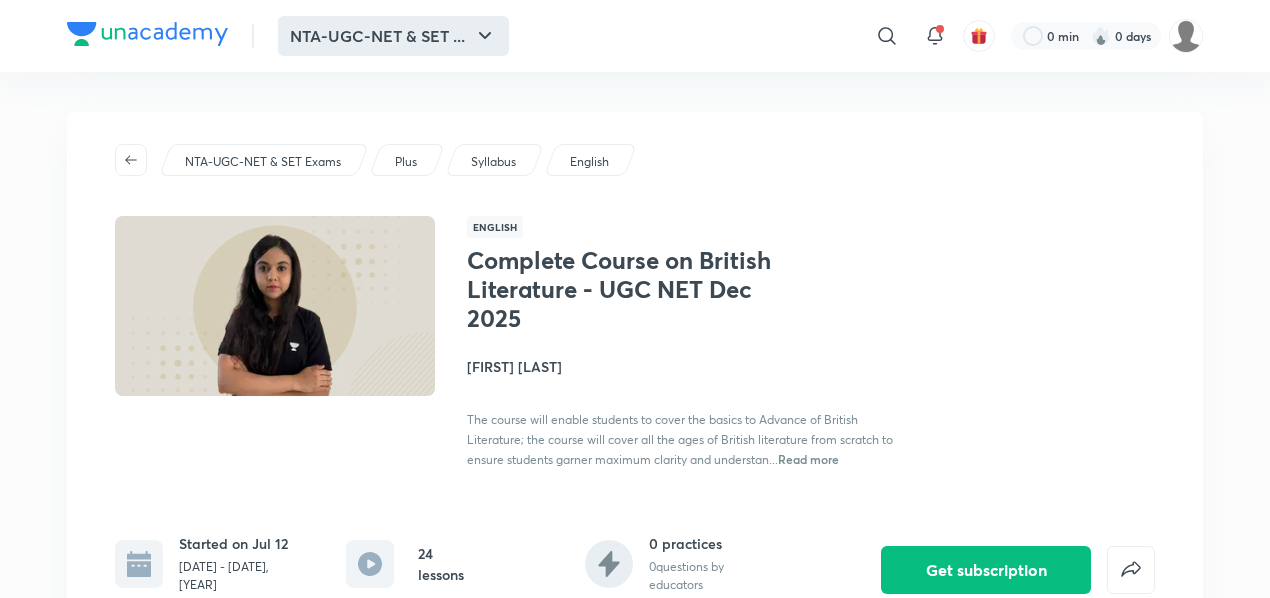 click on "NTA-UGC-NET & SET  ..." at bounding box center [393, 36] 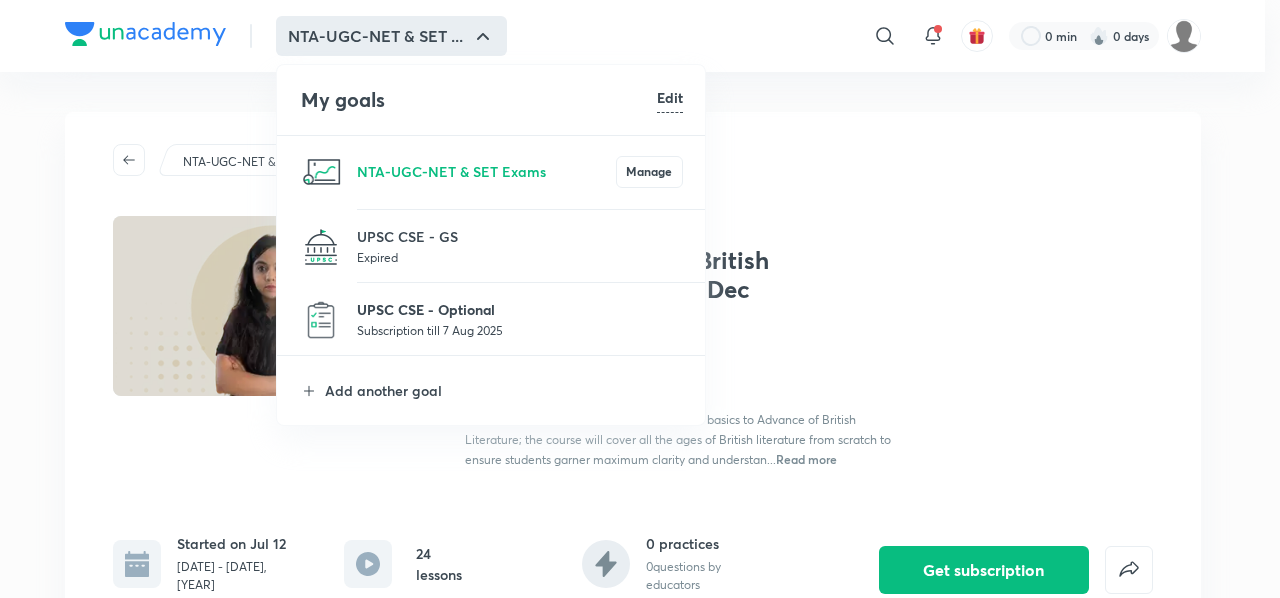 click on "UPSC CSE - Optional" at bounding box center [520, 309] 